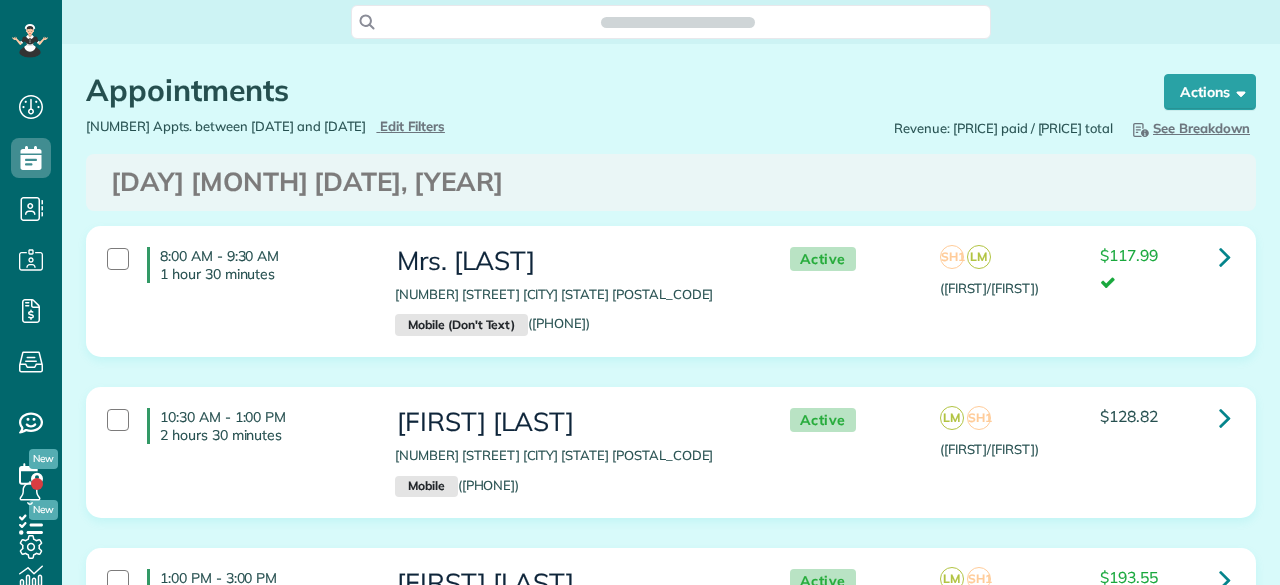 scroll, scrollTop: 0, scrollLeft: 0, axis: both 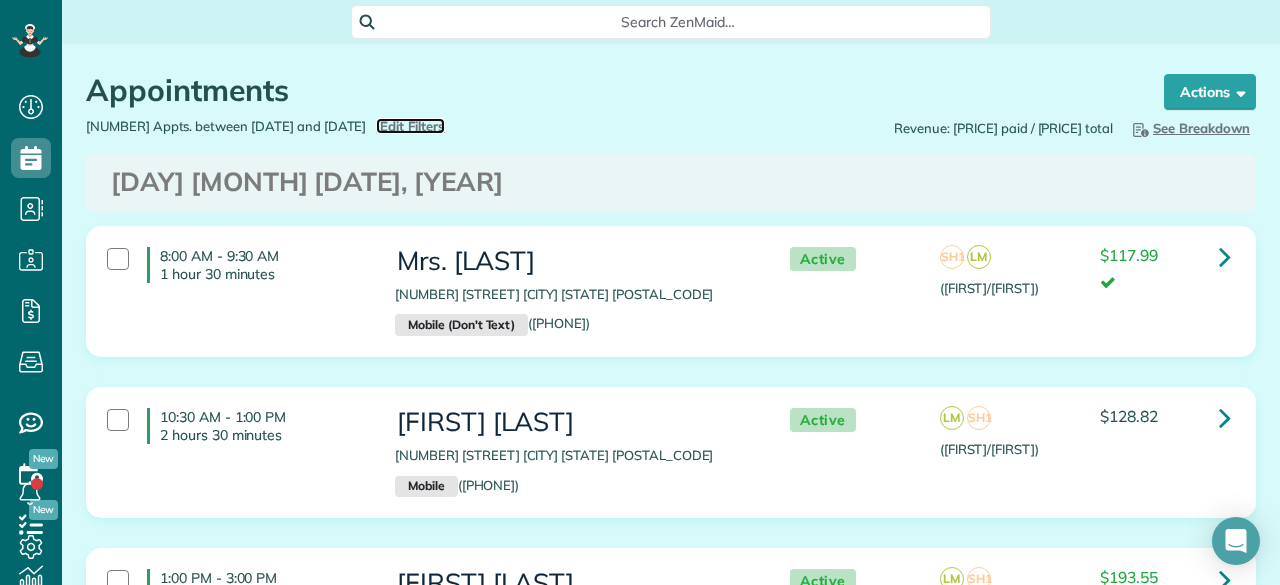 click on "Edit Filters" at bounding box center (412, 126) 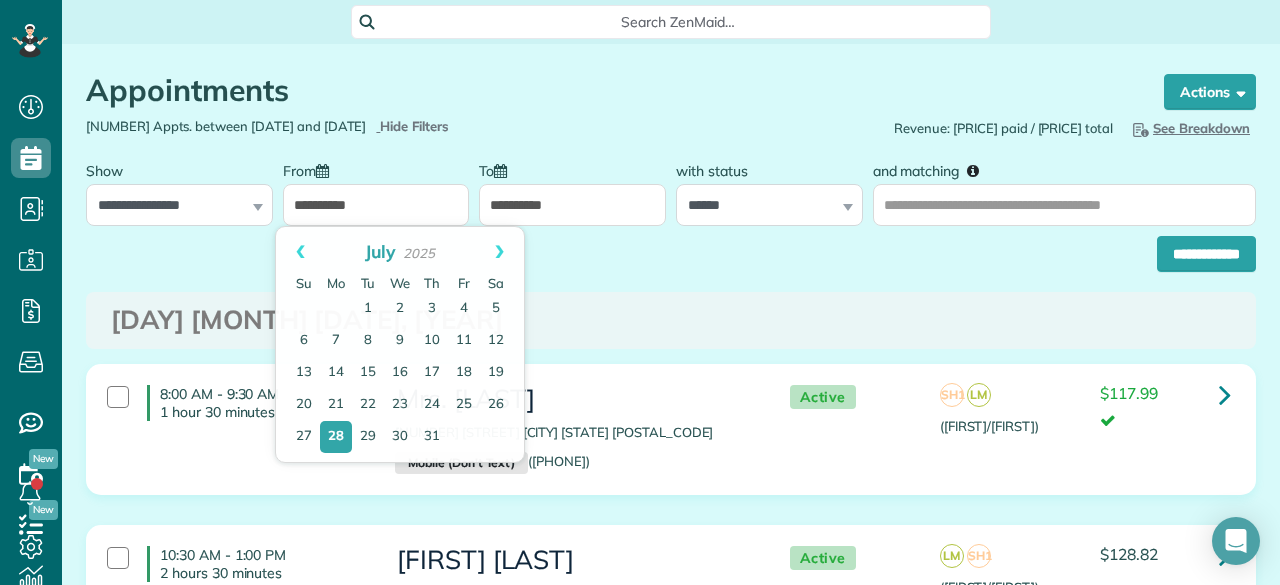 click on "**********" at bounding box center (376, 205) 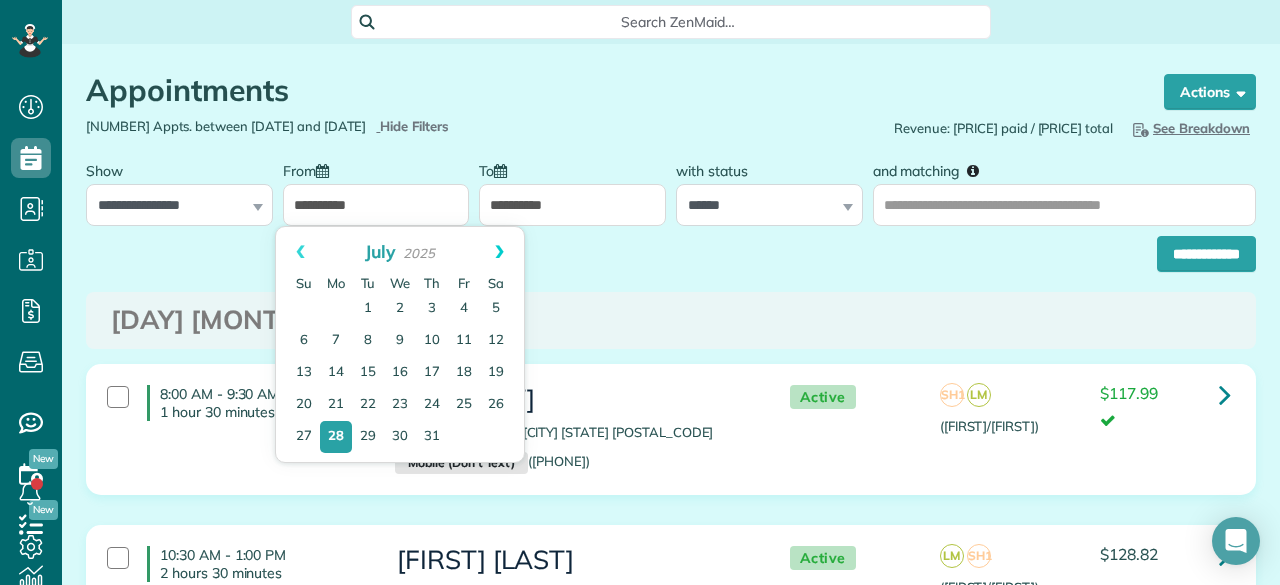 click on "Next" at bounding box center [499, 252] 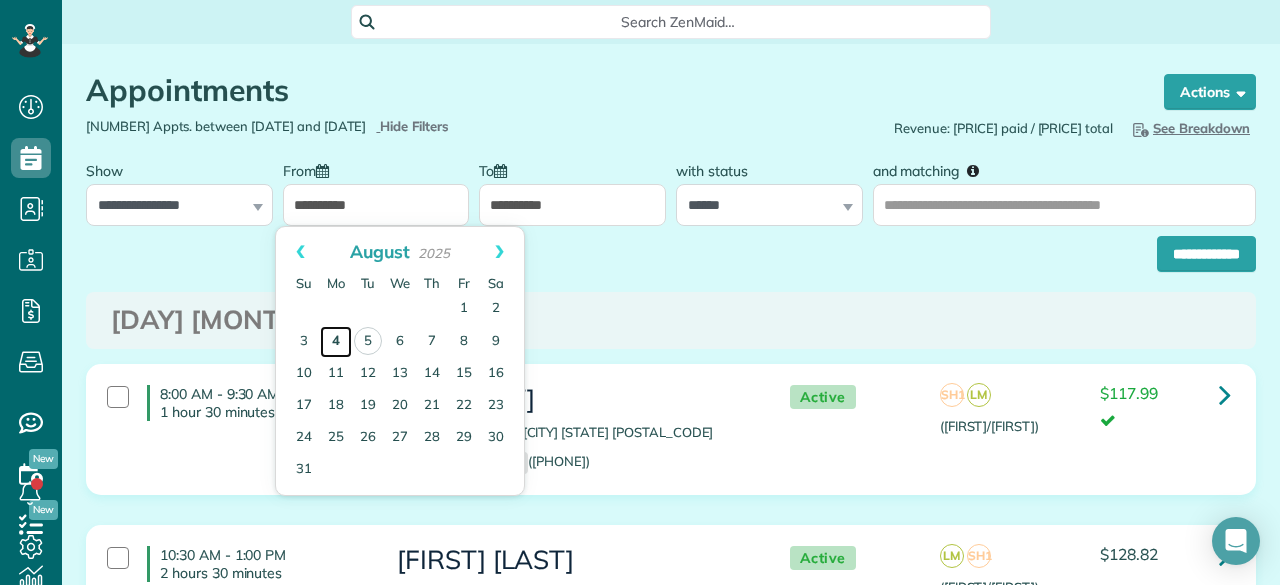 click on "4" at bounding box center [336, 342] 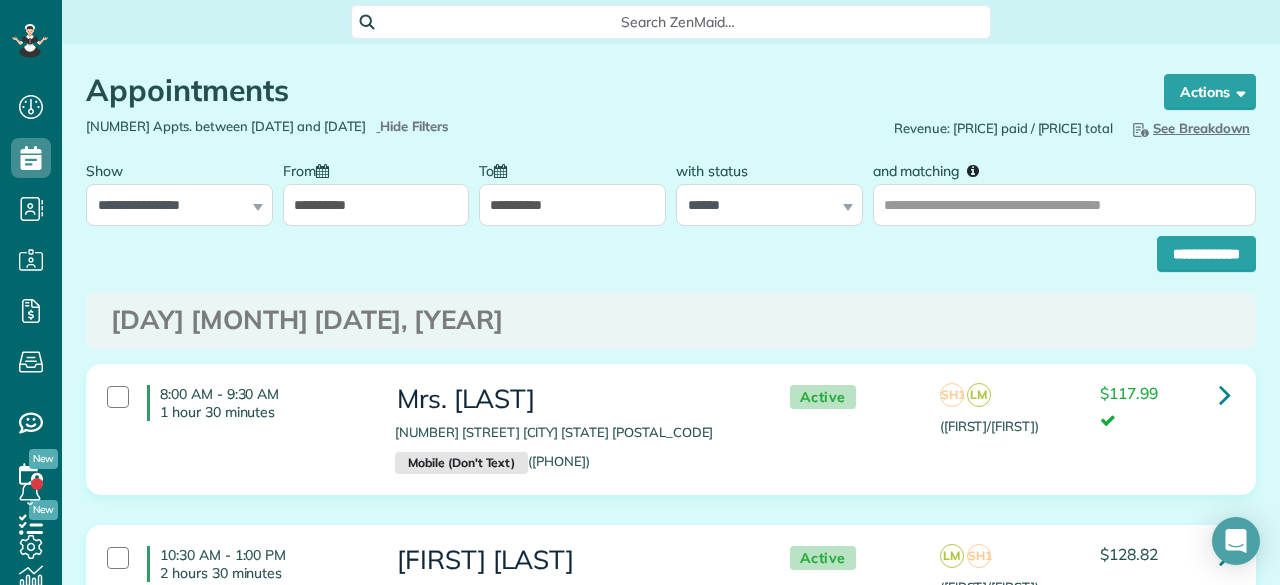 click on "**********" at bounding box center [572, 205] 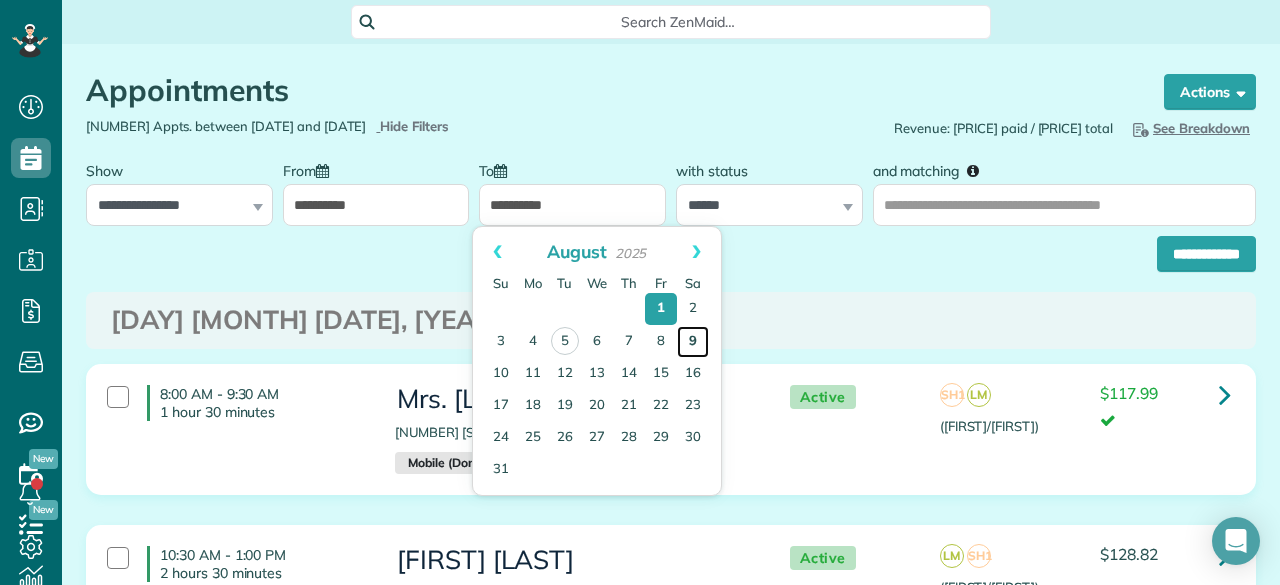 click on "9" at bounding box center [693, 342] 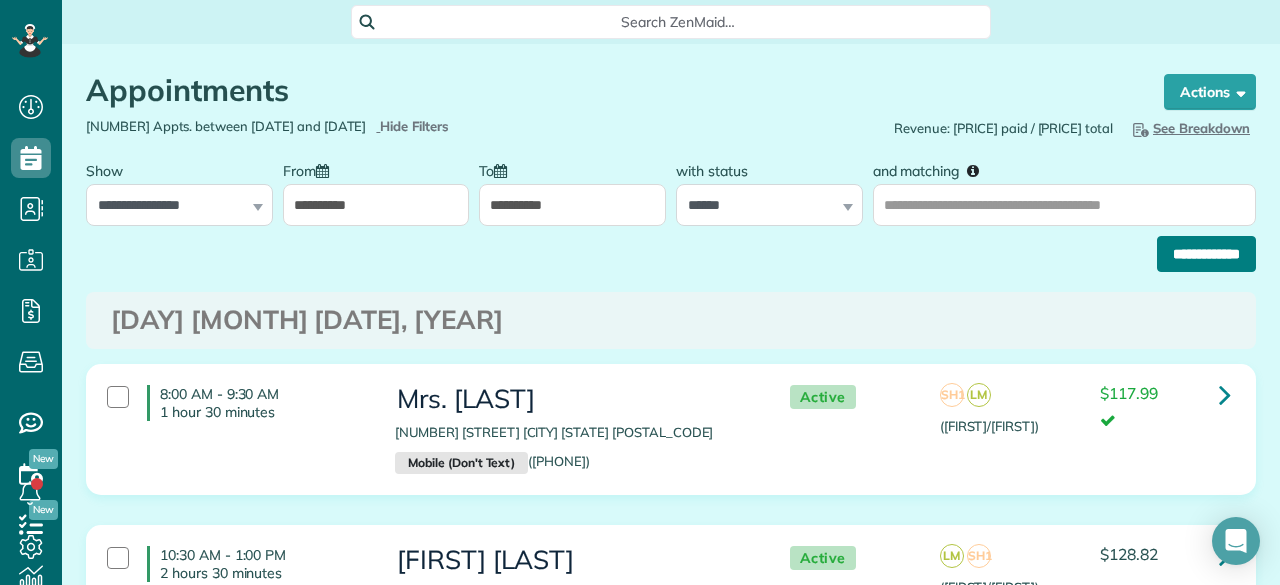 click on "**********" at bounding box center [1206, 254] 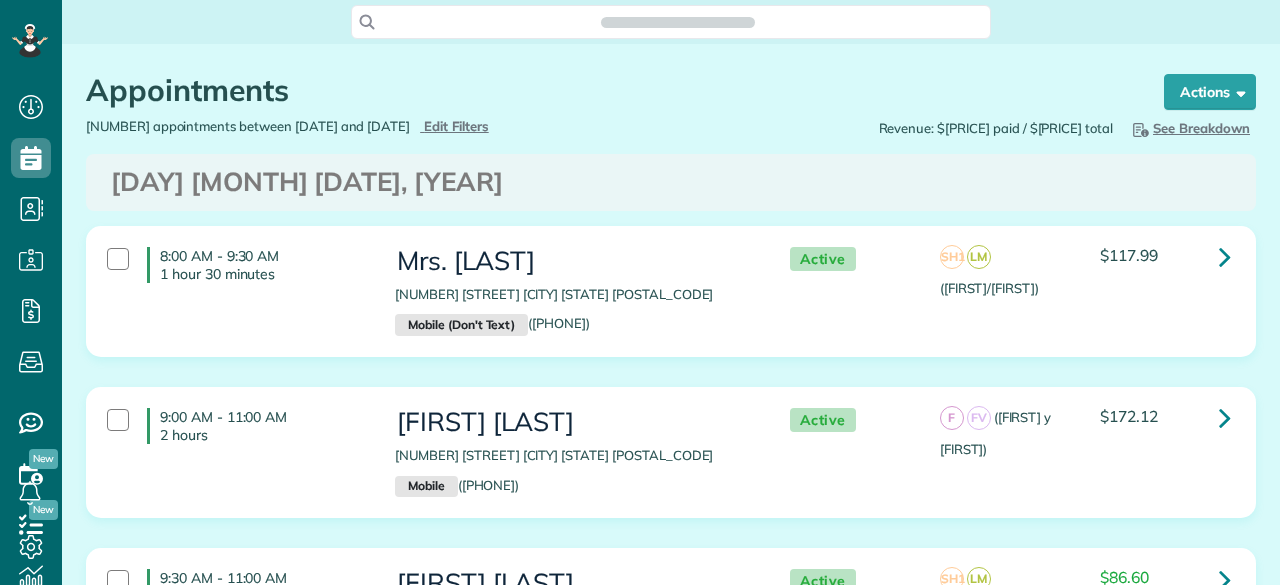 scroll, scrollTop: 0, scrollLeft: 0, axis: both 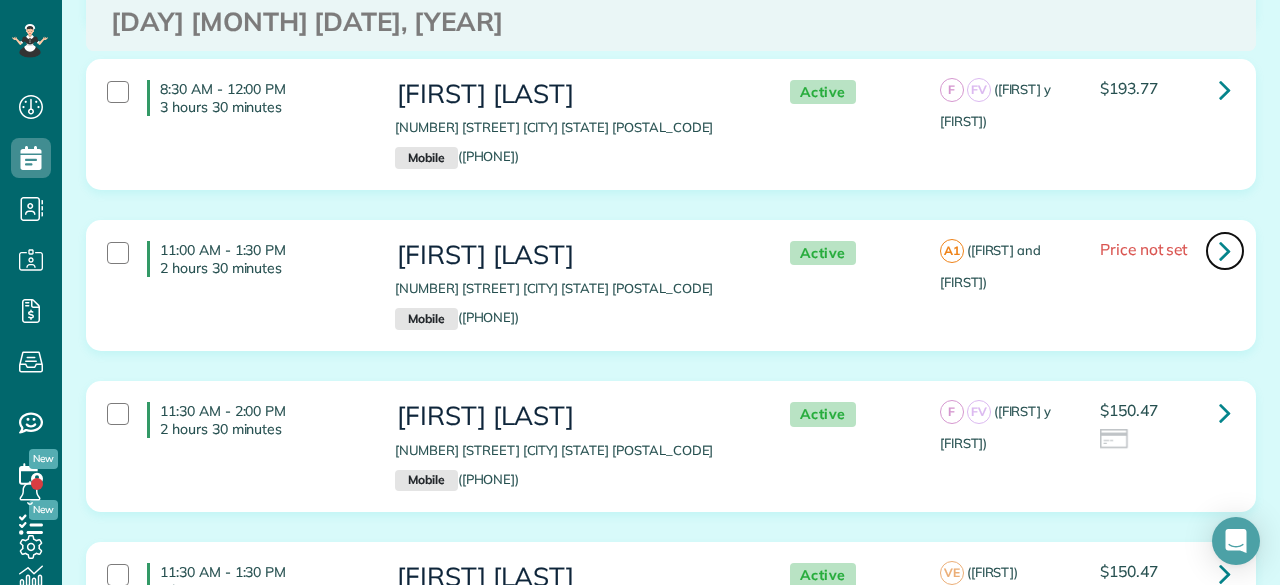 click at bounding box center [1225, 250] 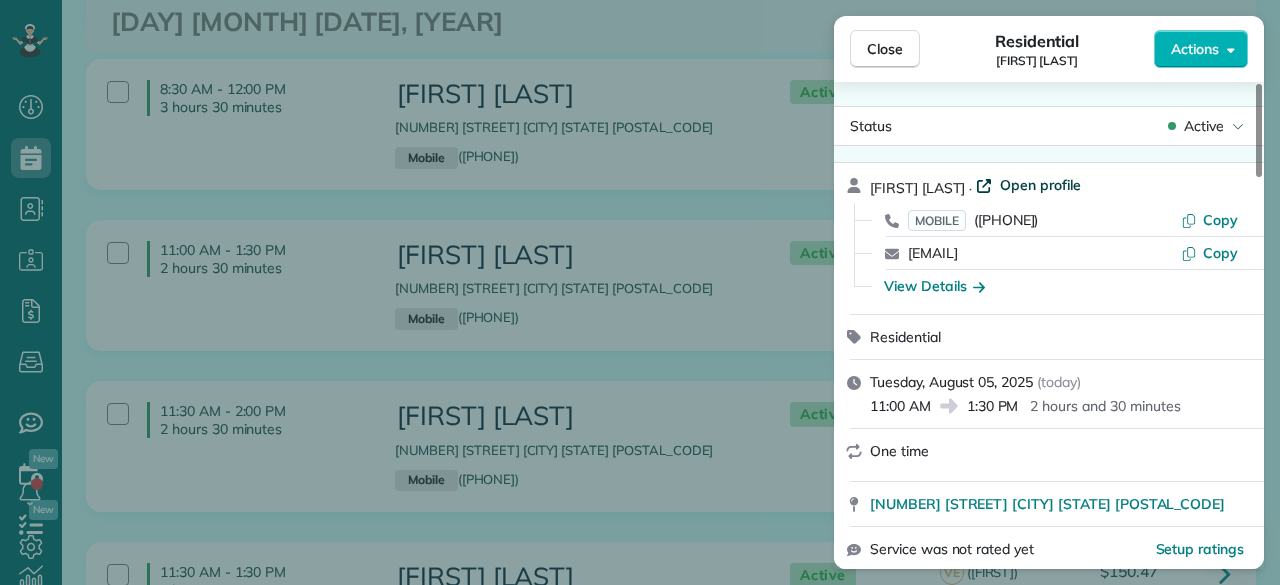 click on "Open profile" at bounding box center [1040, 185] 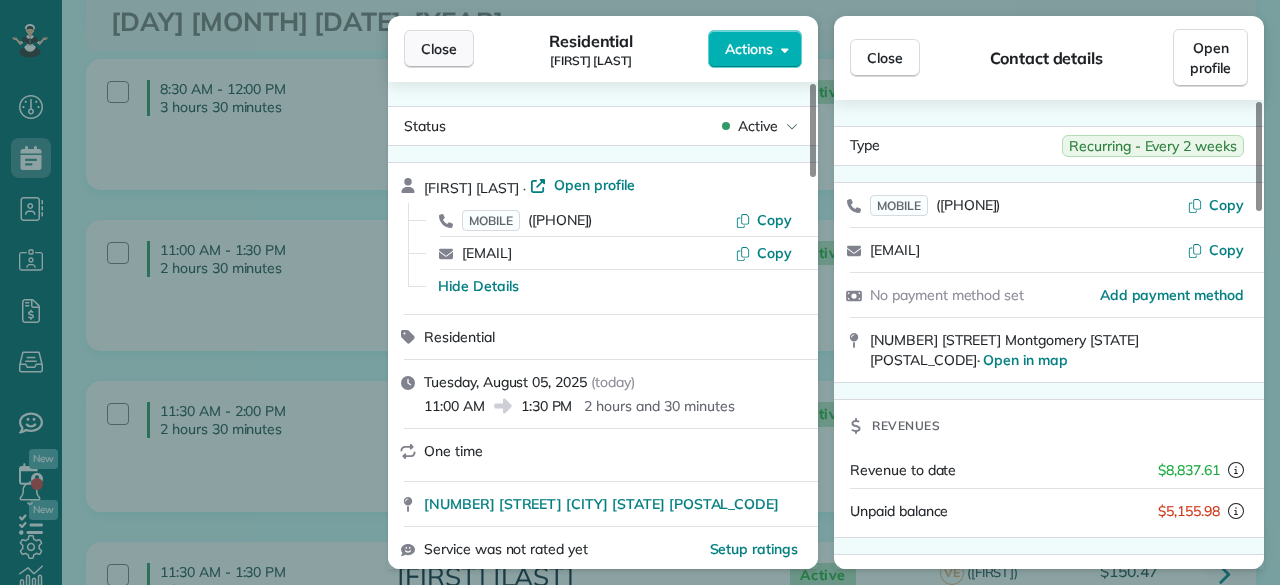 click on "Close" at bounding box center [439, 49] 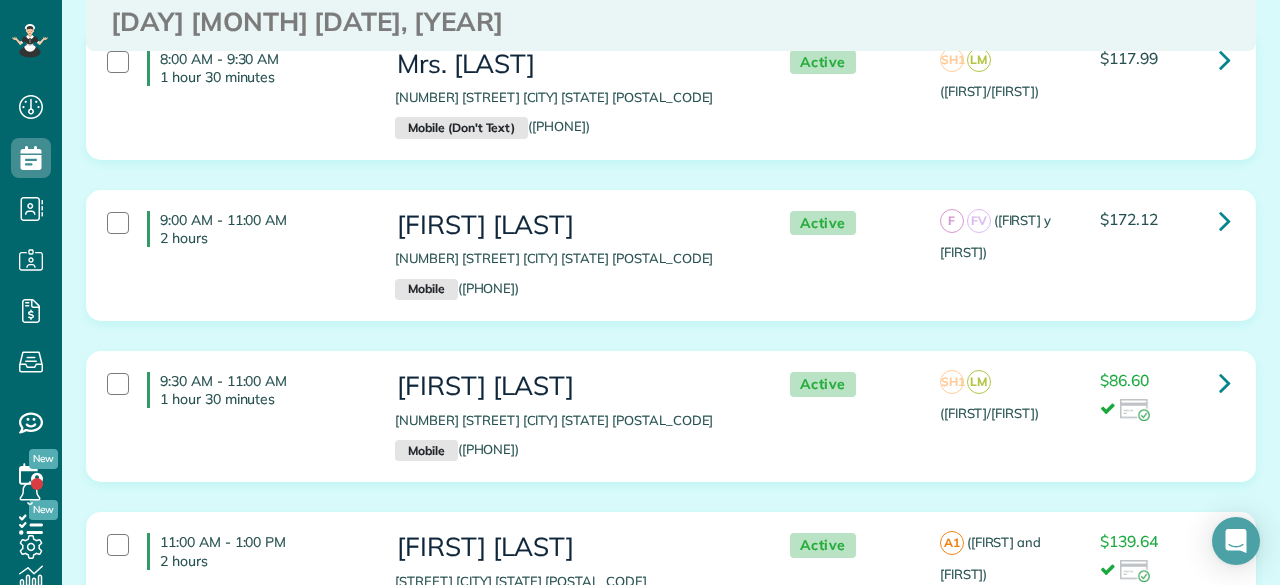 scroll, scrollTop: 198, scrollLeft: 0, axis: vertical 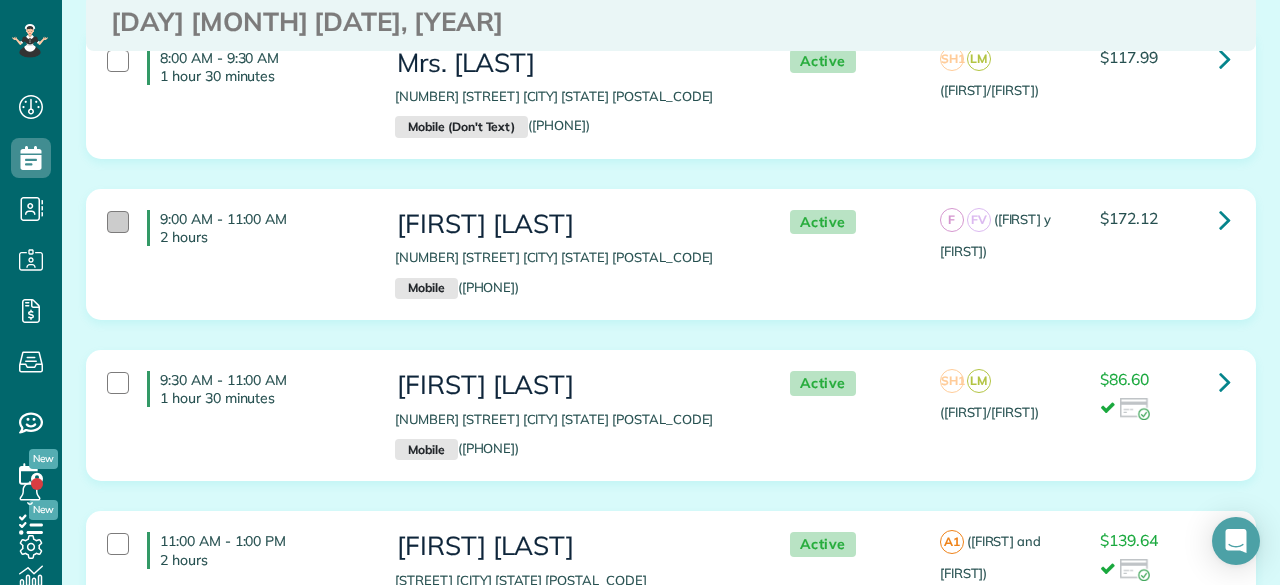 click at bounding box center [118, 222] 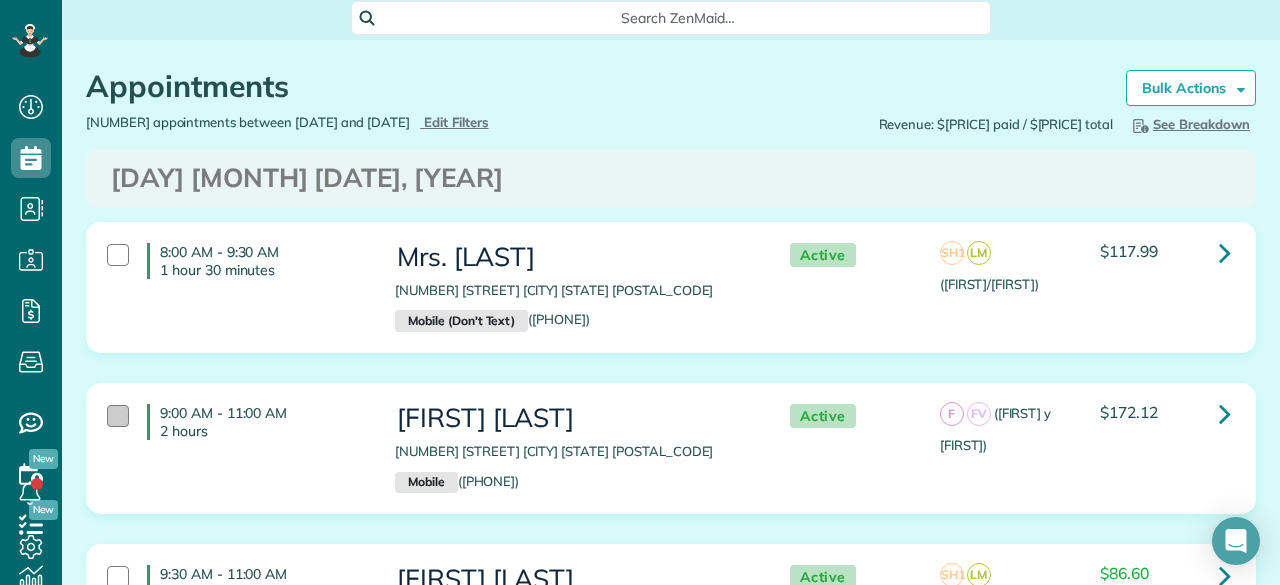 scroll, scrollTop: 0, scrollLeft: 0, axis: both 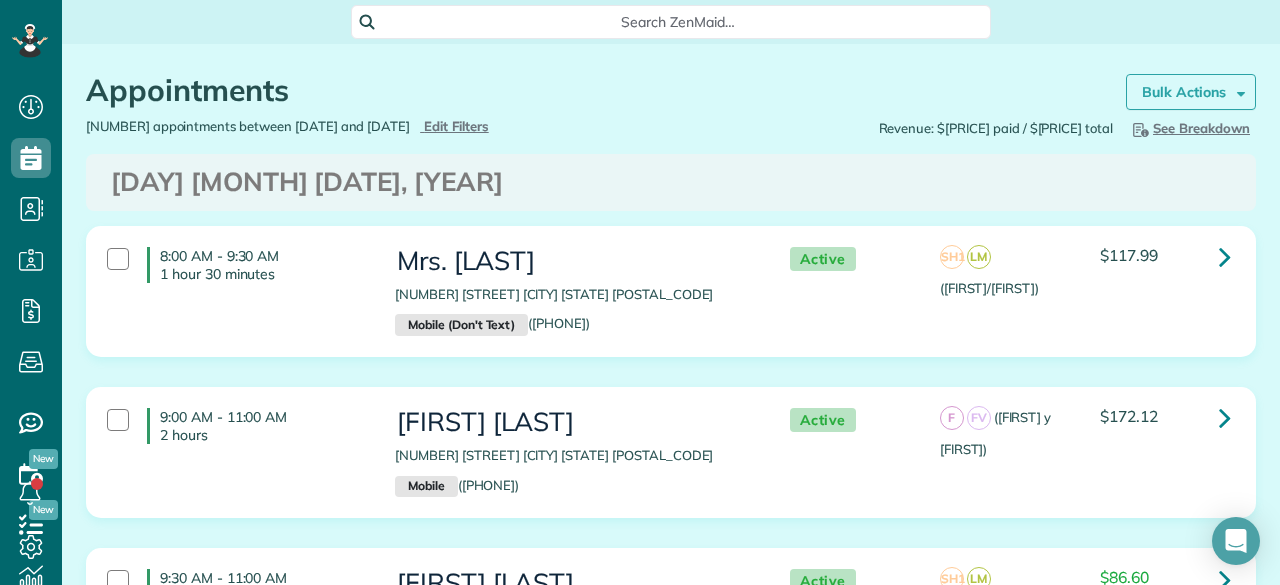 click at bounding box center [1237, 91] 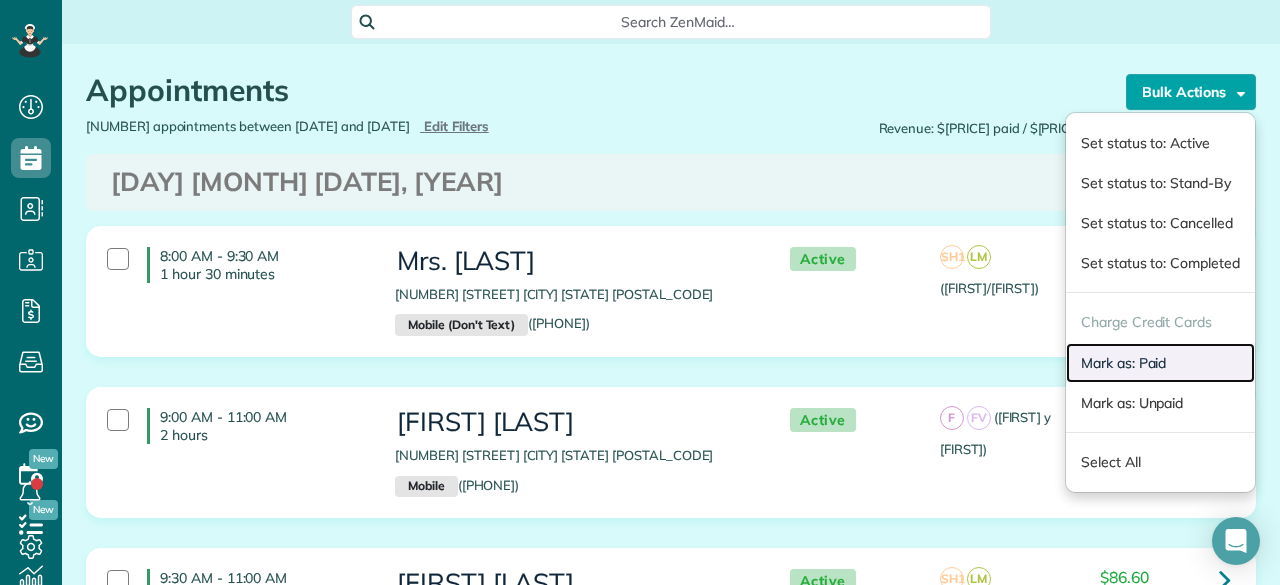 click on "Mark as: Paid" at bounding box center (1160, 363) 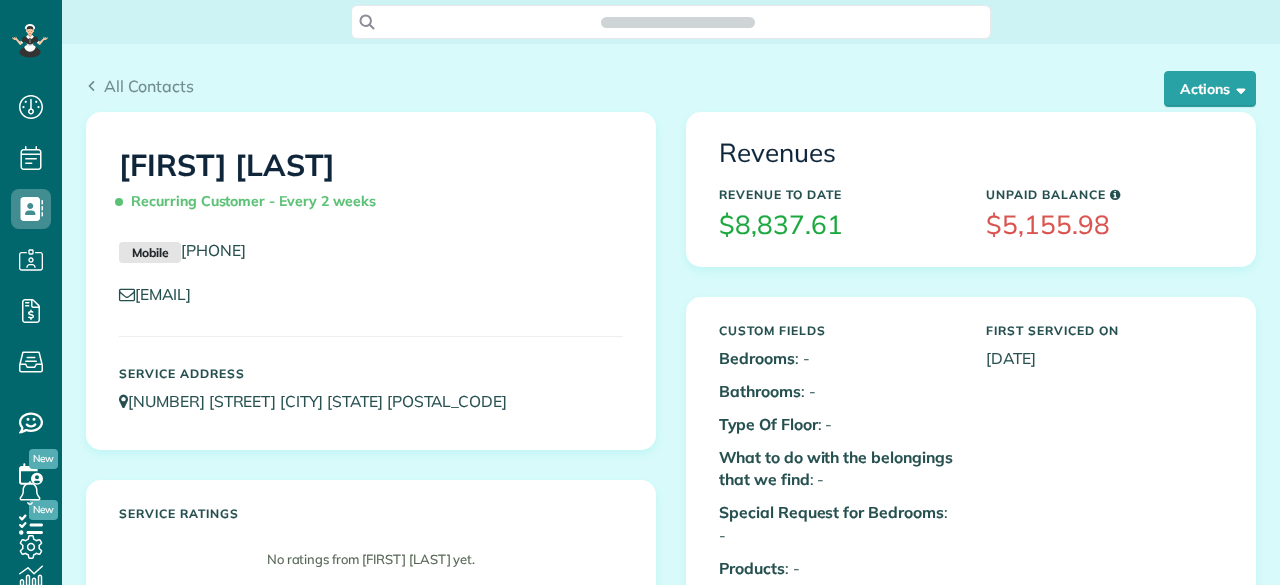 scroll, scrollTop: 0, scrollLeft: 0, axis: both 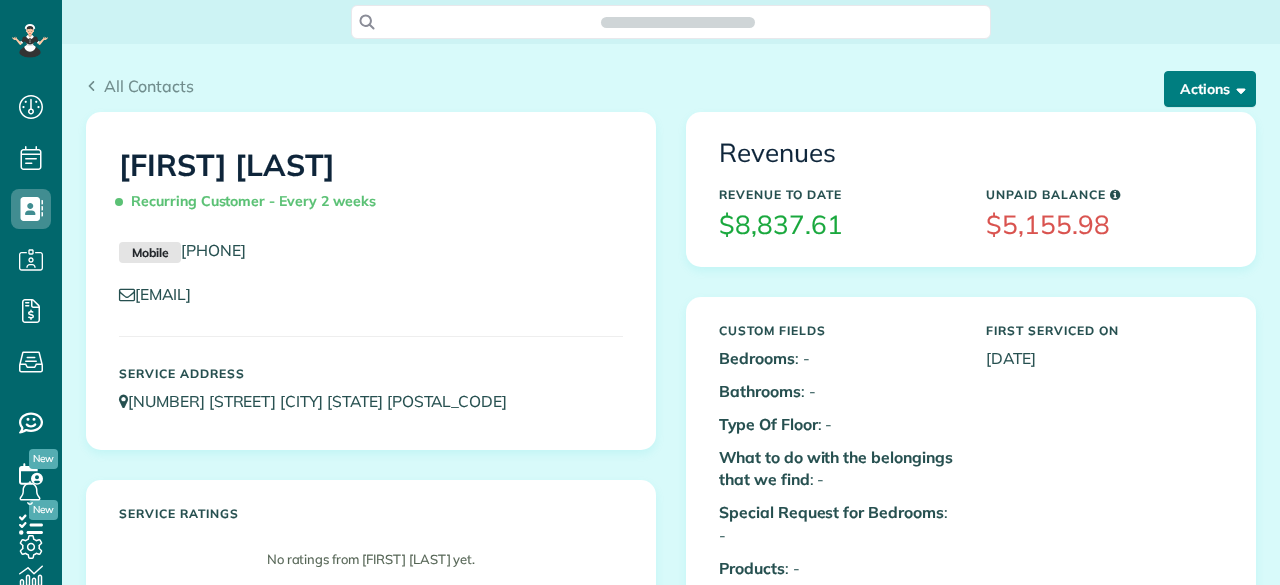 click at bounding box center (1237, 88) 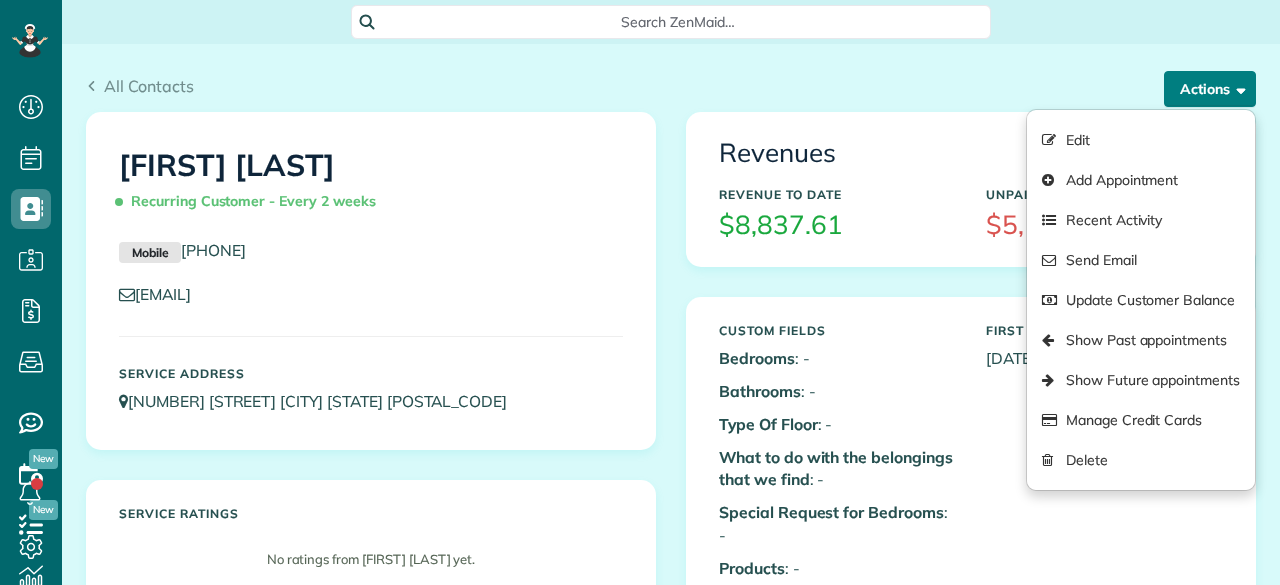scroll, scrollTop: 585, scrollLeft: 62, axis: both 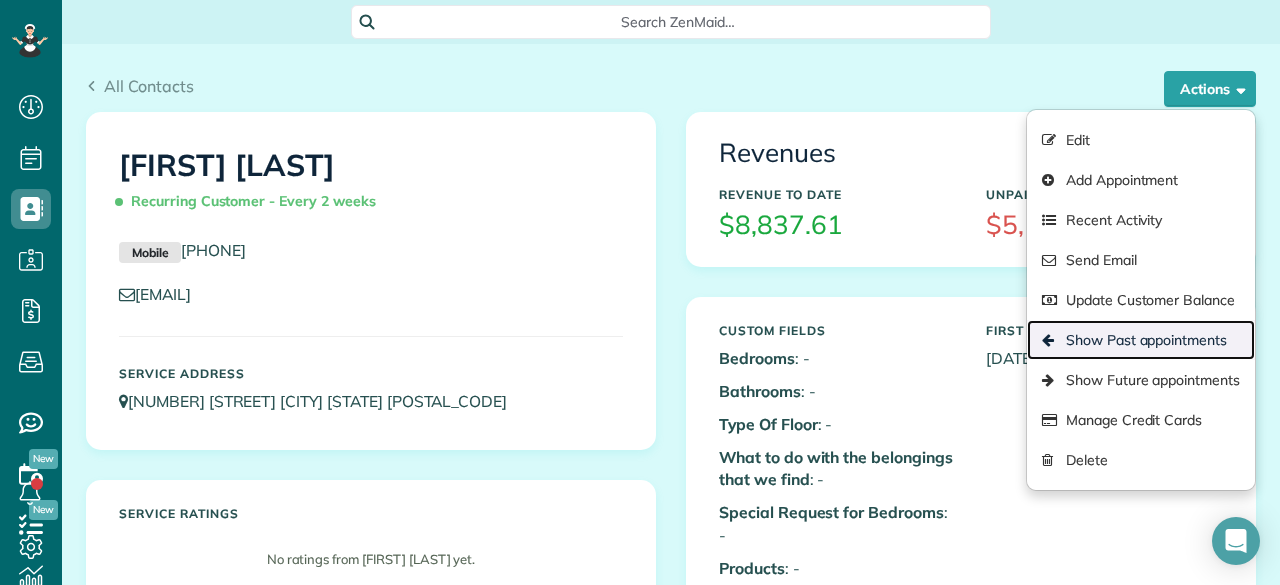 click on "Show Past appointments" at bounding box center [1141, 340] 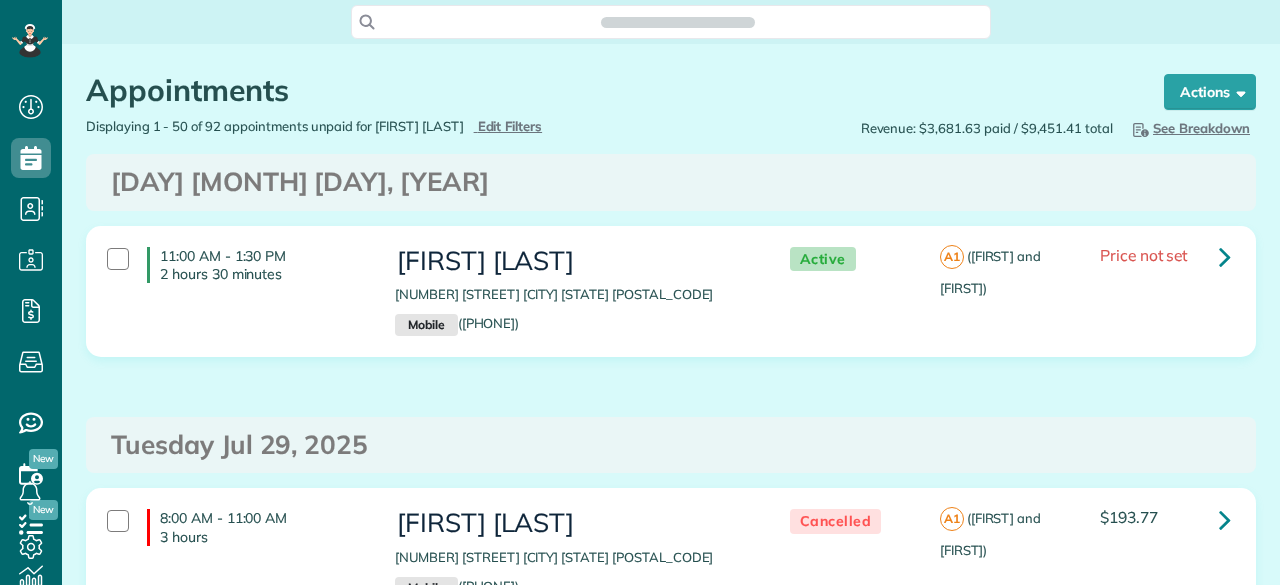 scroll, scrollTop: 0, scrollLeft: 0, axis: both 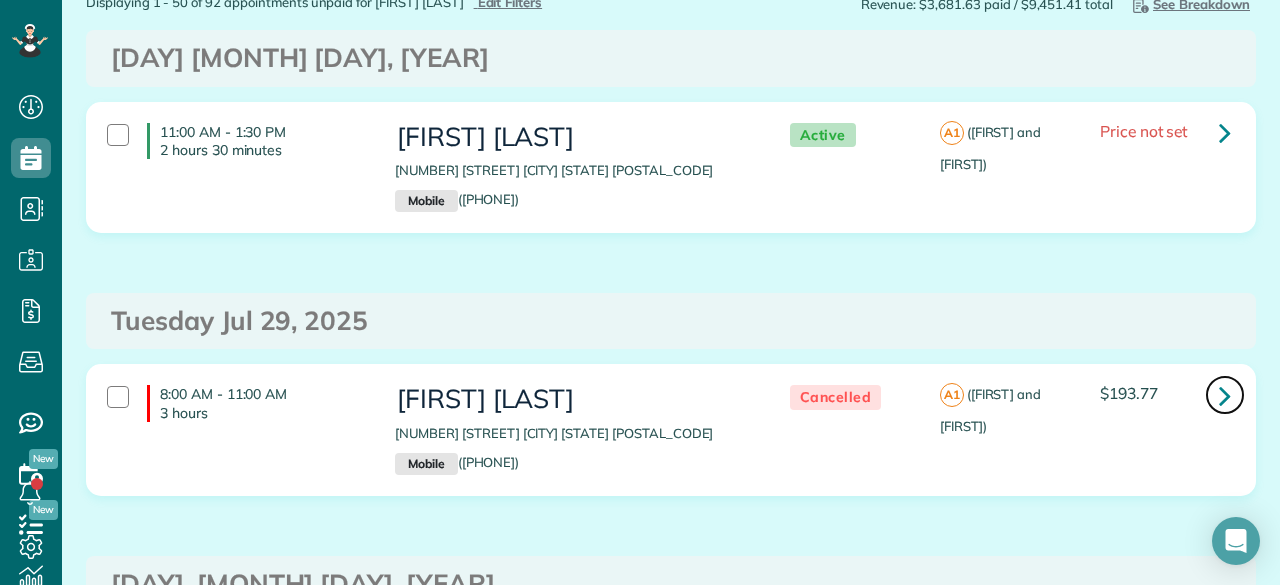 click at bounding box center (1225, 395) 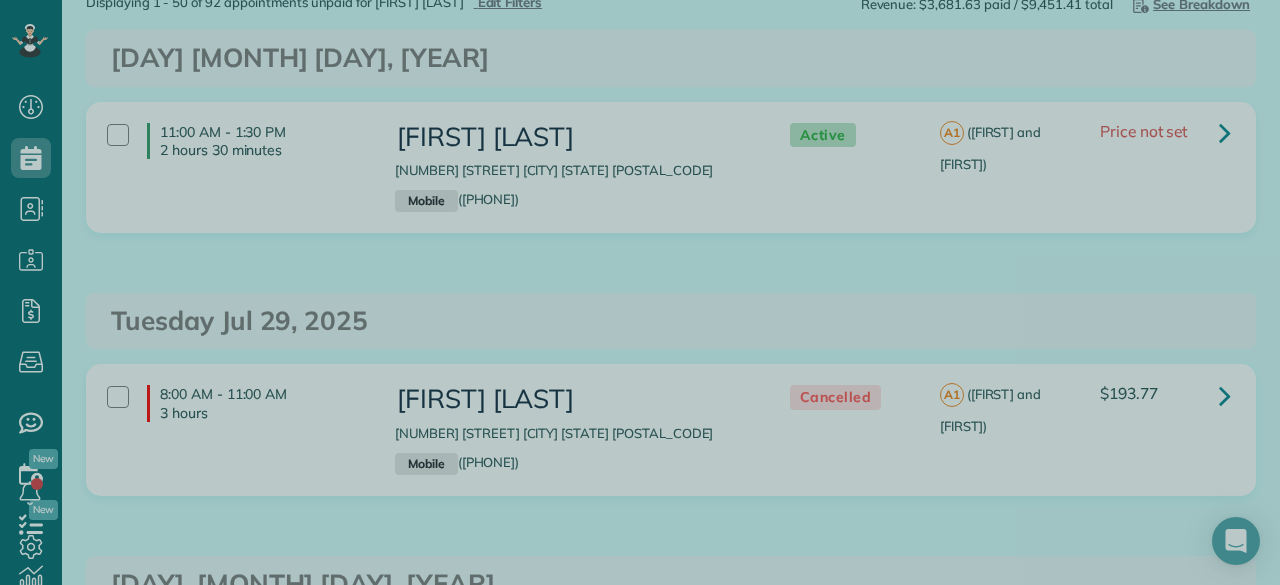 scroll, scrollTop: 585, scrollLeft: 62, axis: both 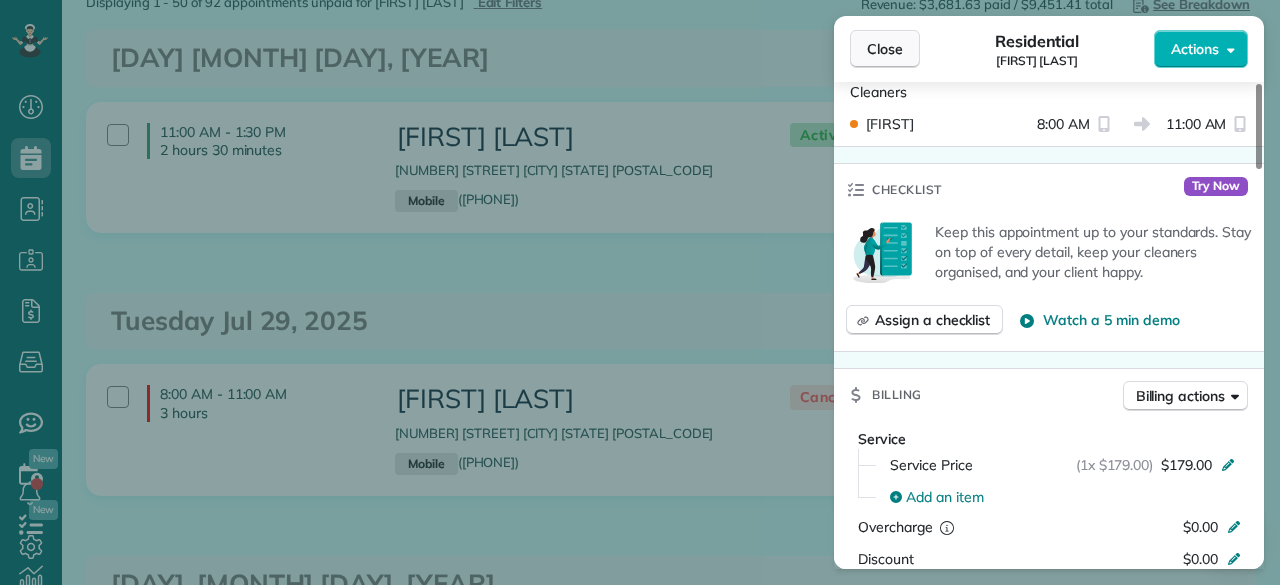 click on "Close" at bounding box center [885, 49] 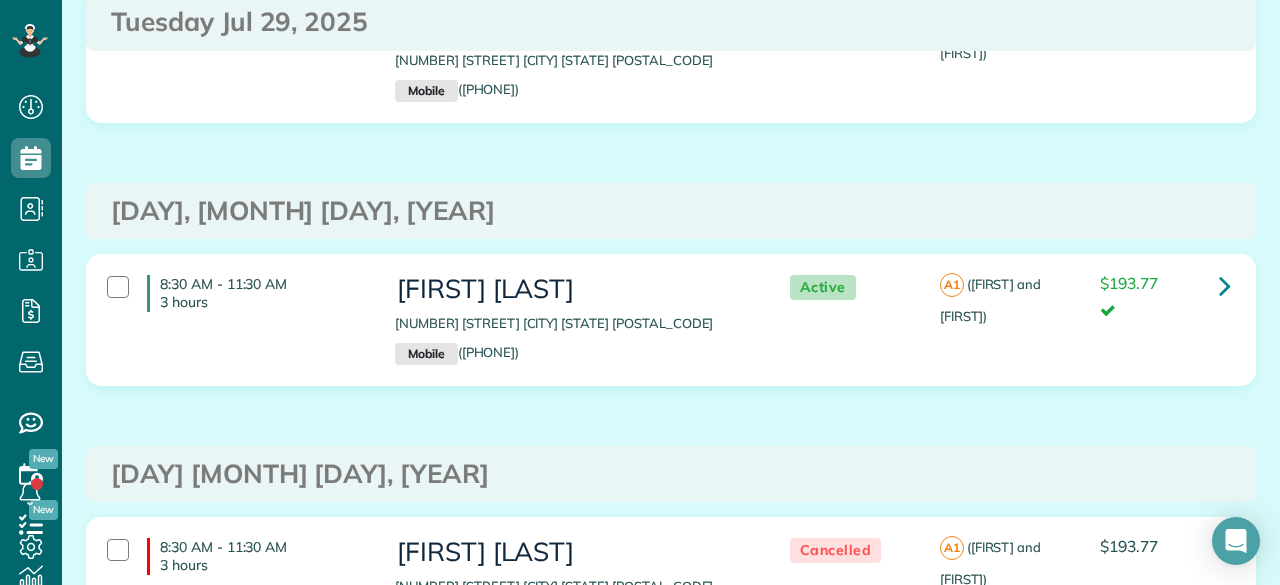 scroll, scrollTop: 498, scrollLeft: 0, axis: vertical 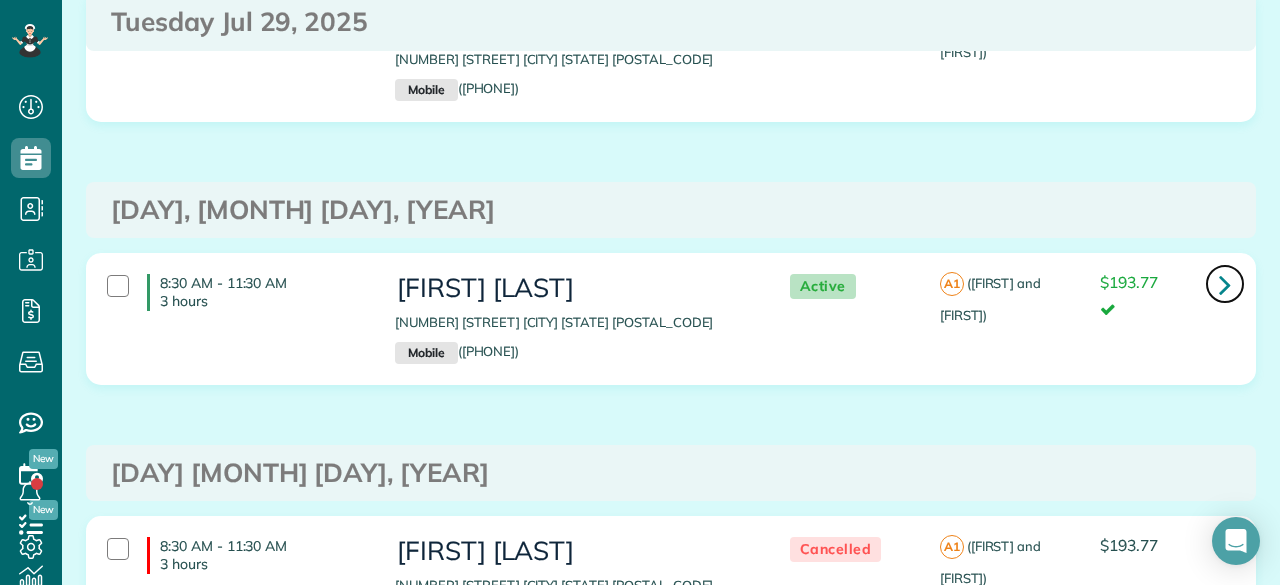 click at bounding box center [1225, 284] 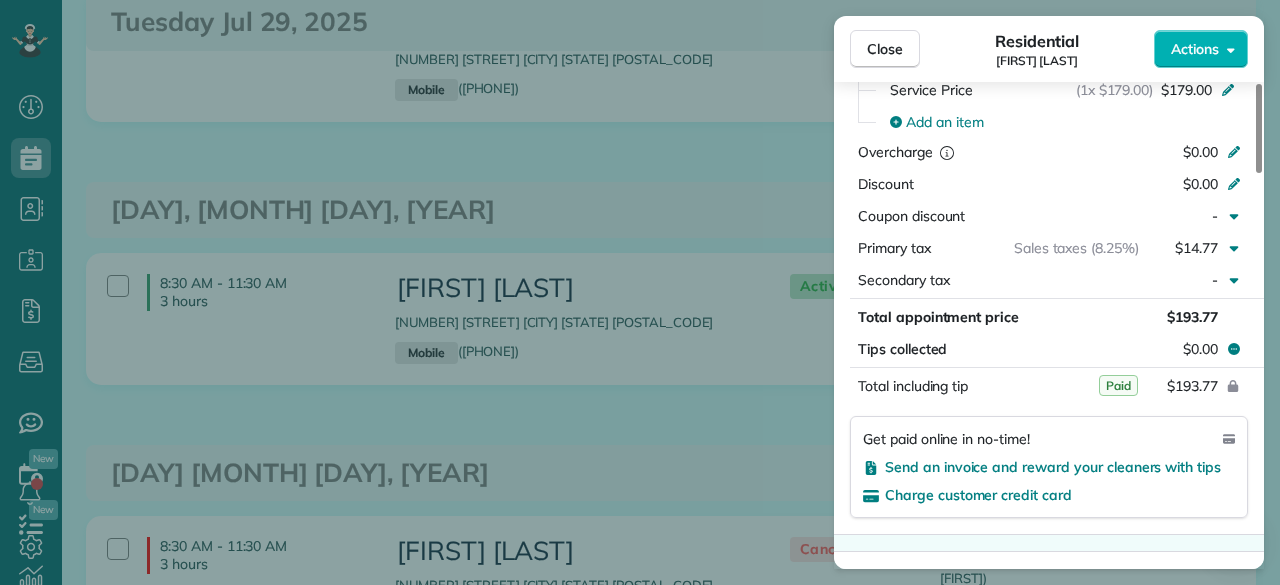 scroll, scrollTop: 1010, scrollLeft: 0, axis: vertical 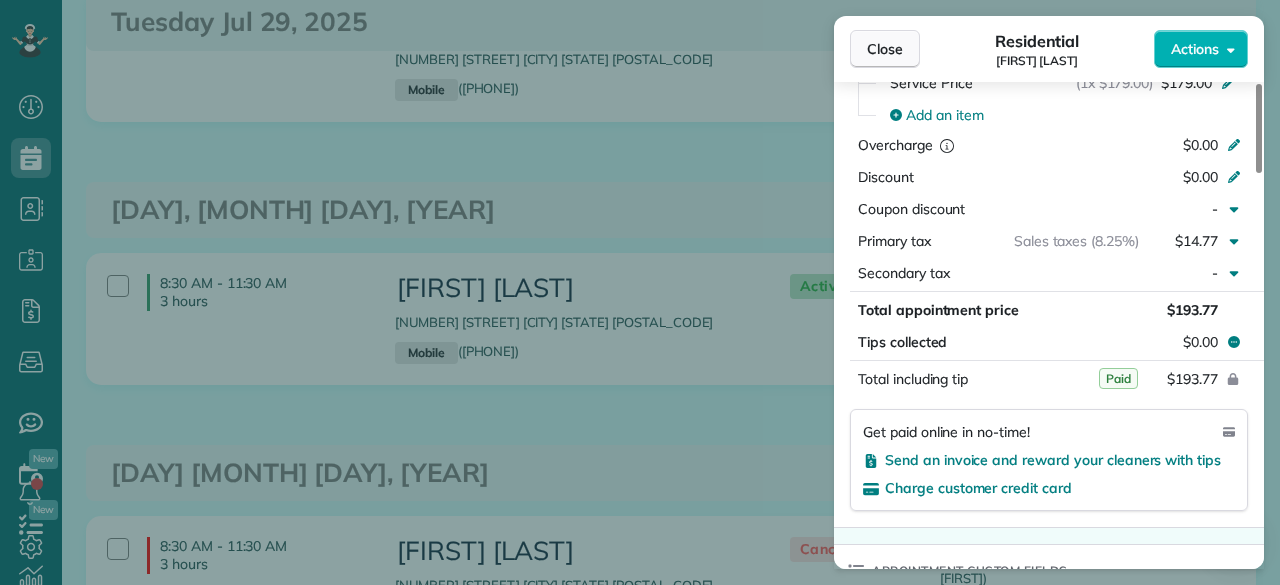 click on "Close" at bounding box center (885, 49) 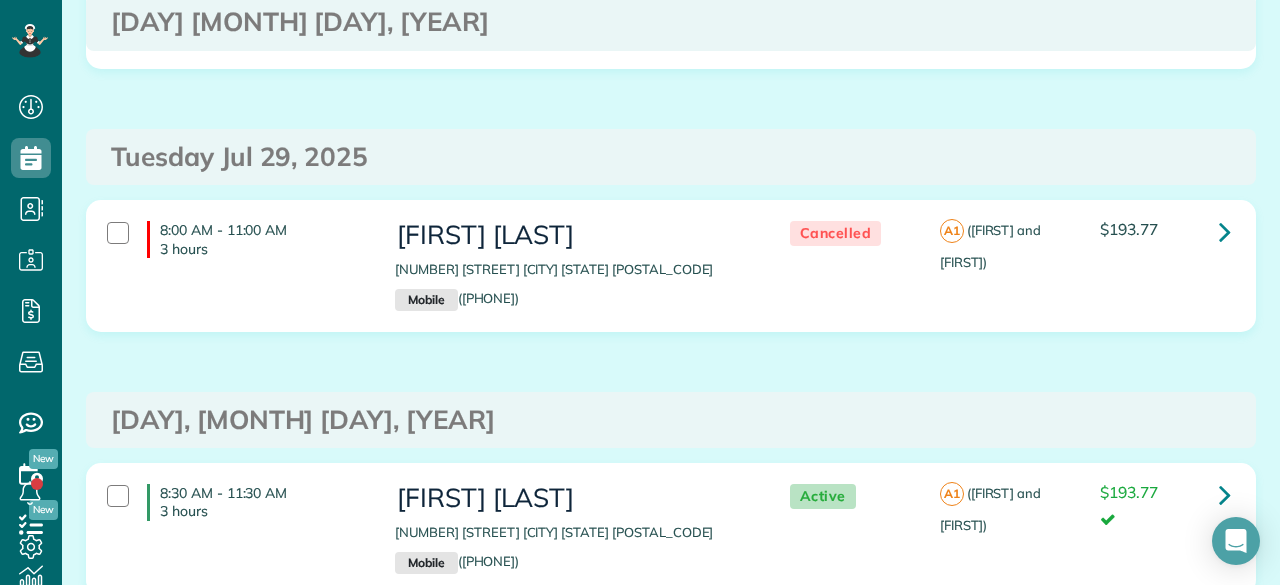 scroll, scrollTop: 0, scrollLeft: 0, axis: both 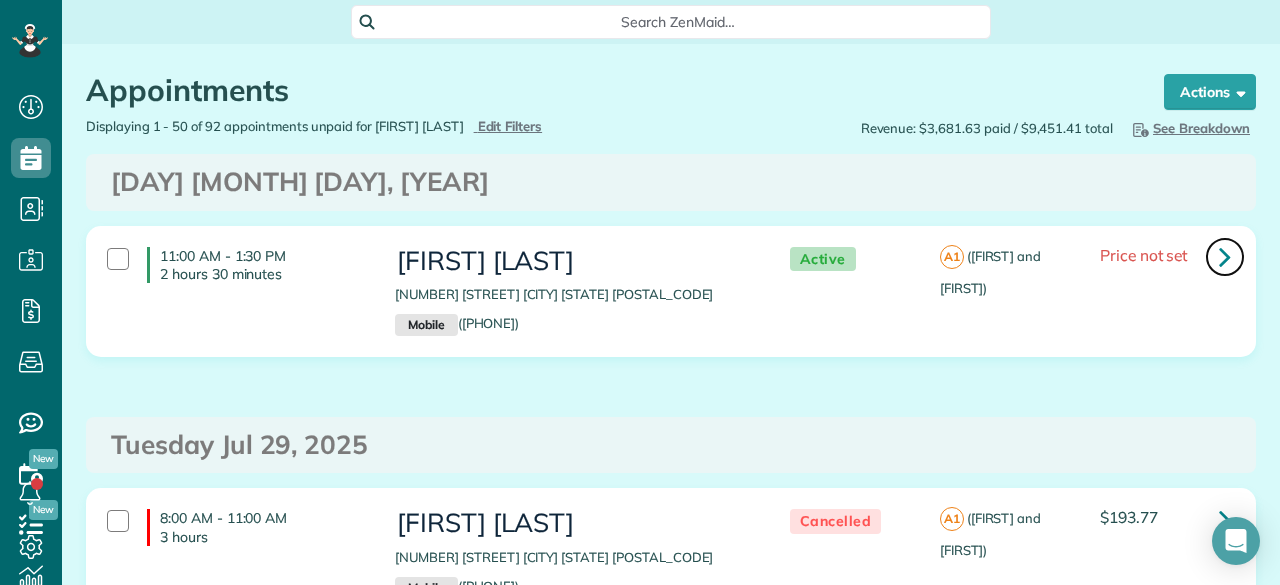 click at bounding box center [1225, 256] 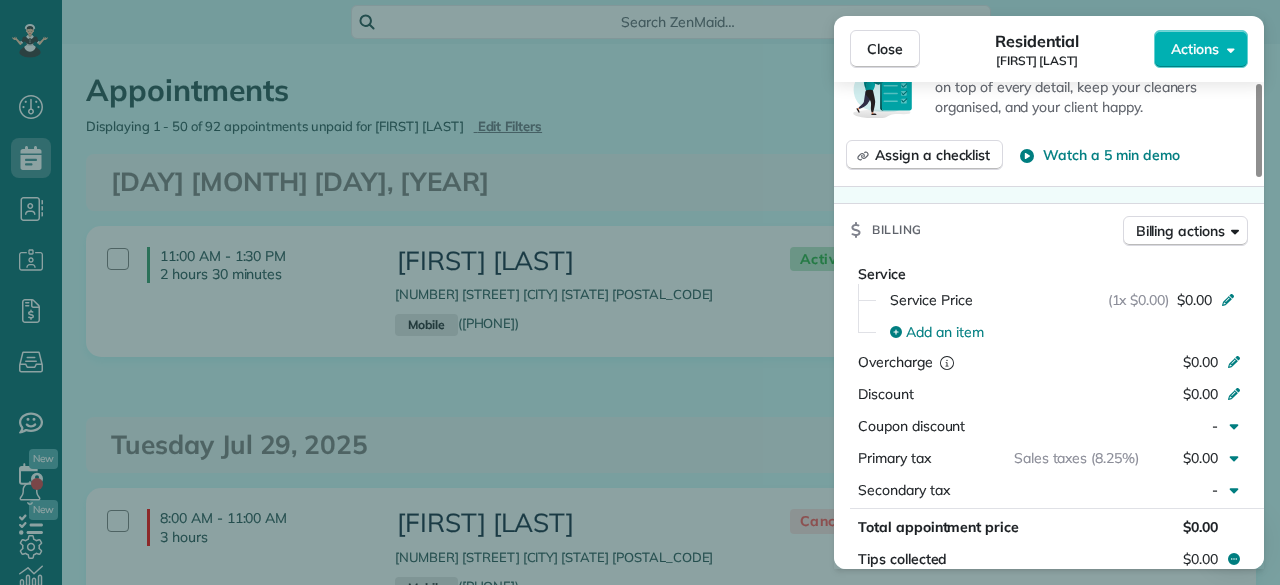 scroll, scrollTop: 796, scrollLeft: 0, axis: vertical 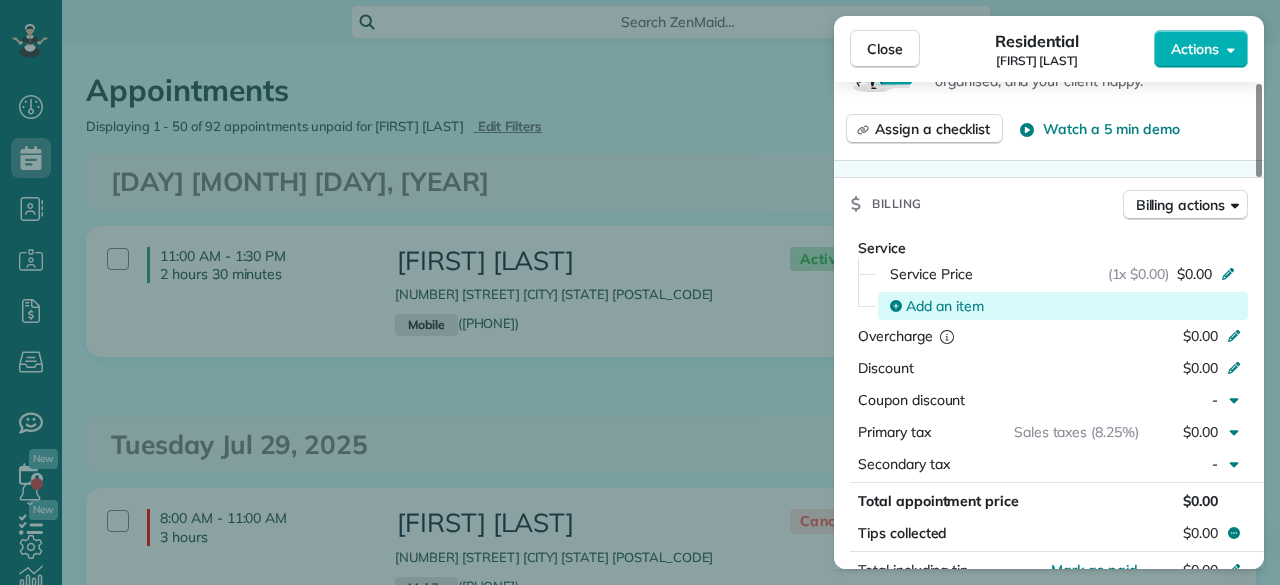 click on "Add an item" at bounding box center (1066, 306) 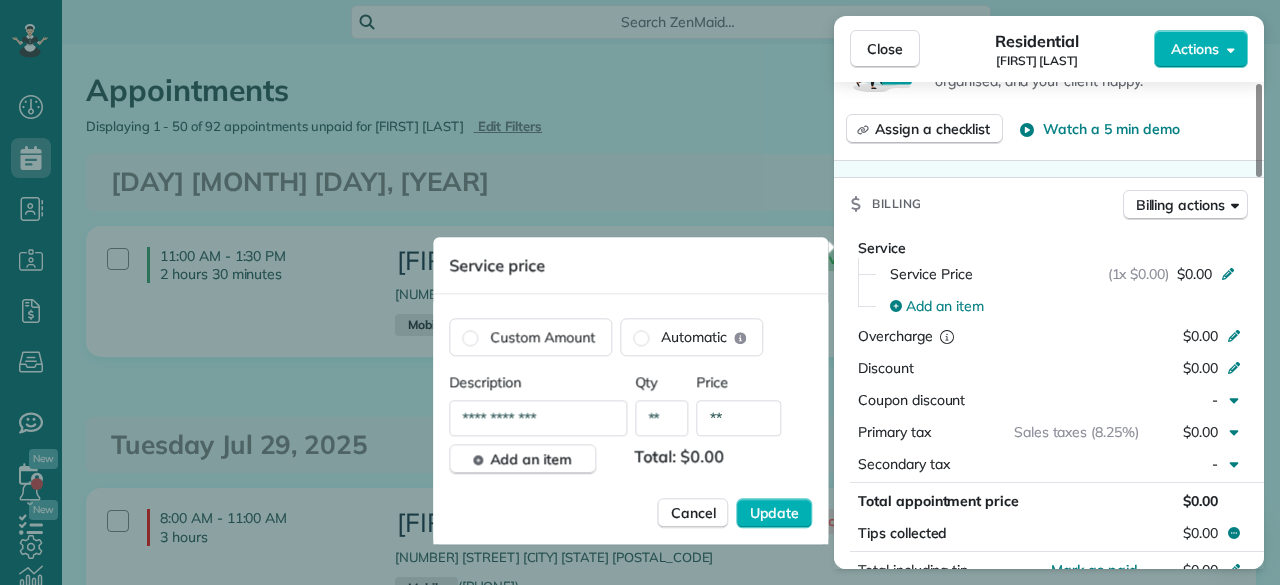 click on "**" at bounding box center (739, 418) 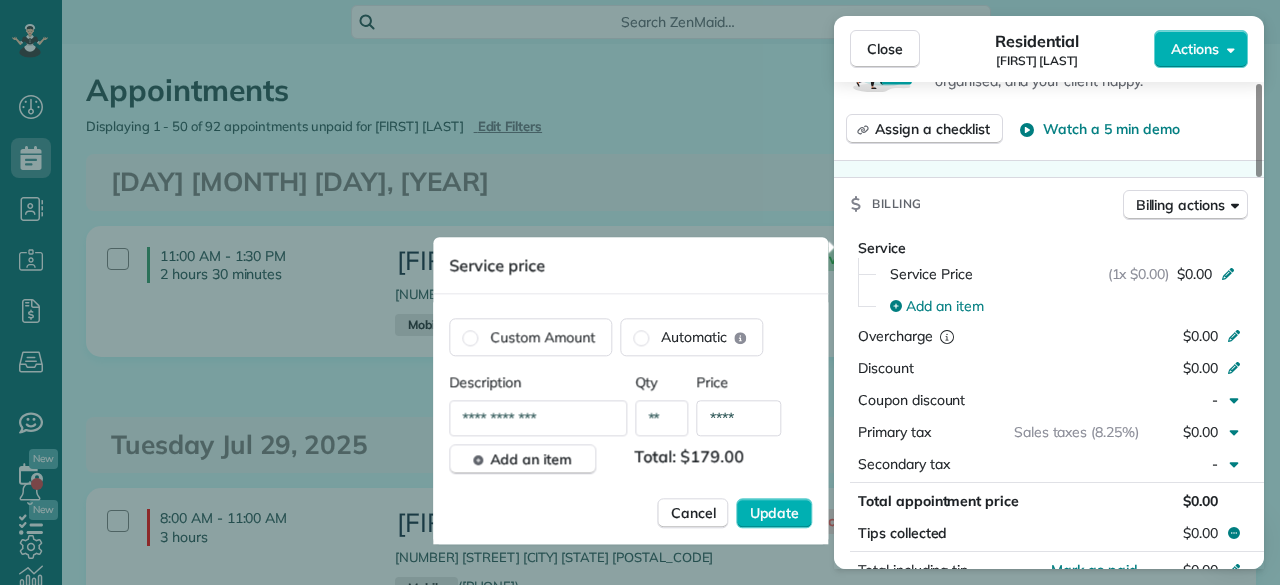 type on "****" 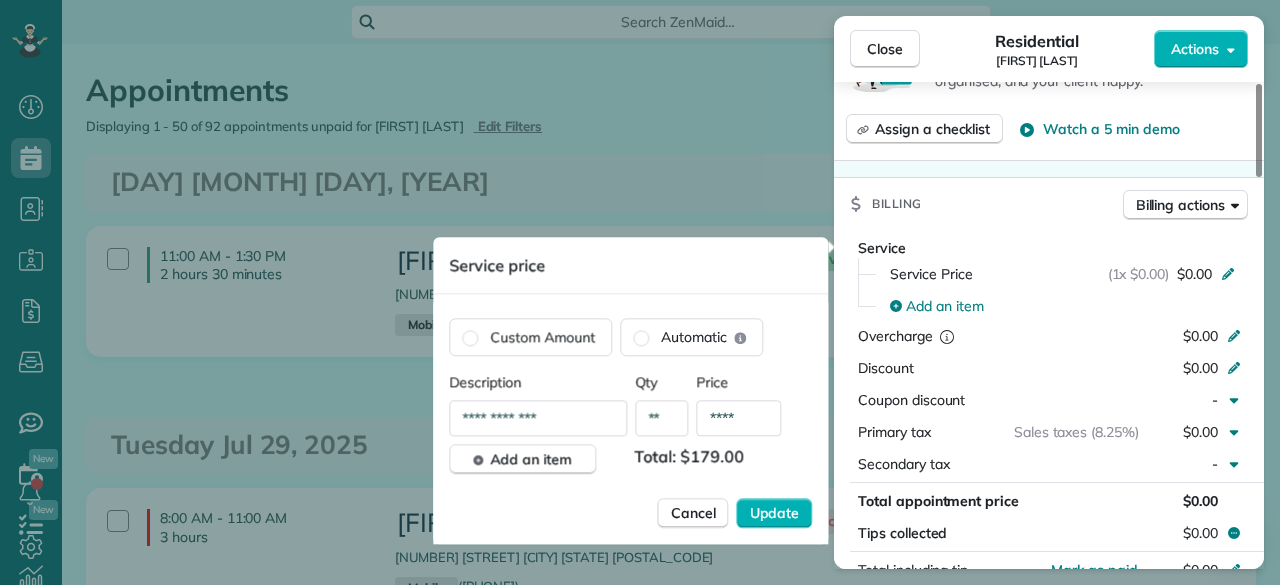 type 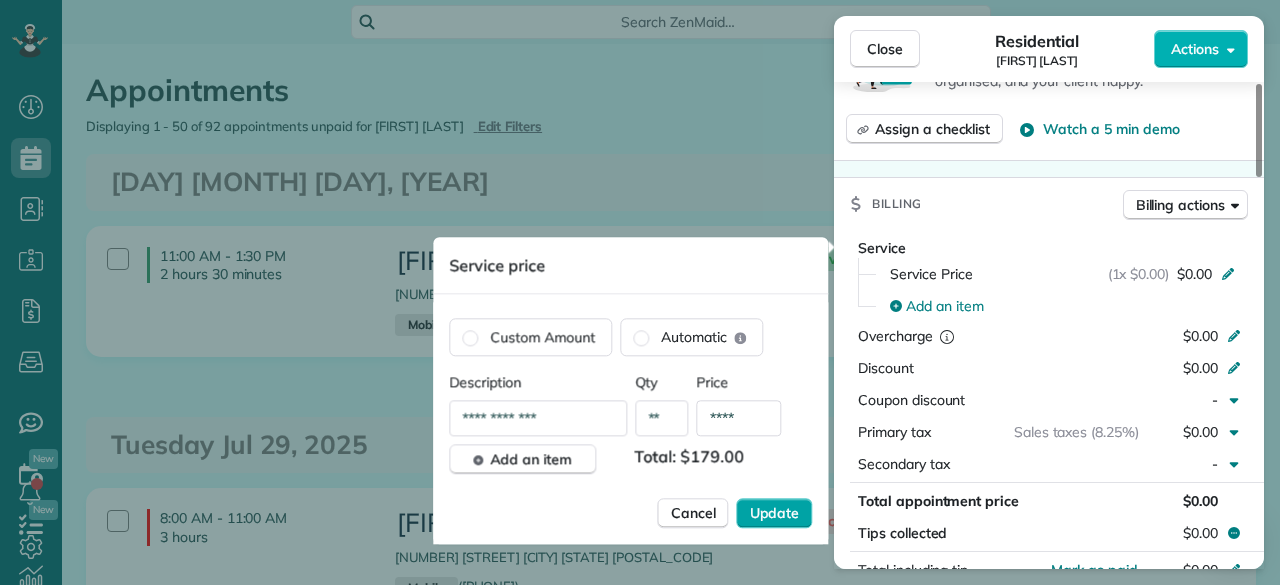 click on "Update" at bounding box center (775, 513) 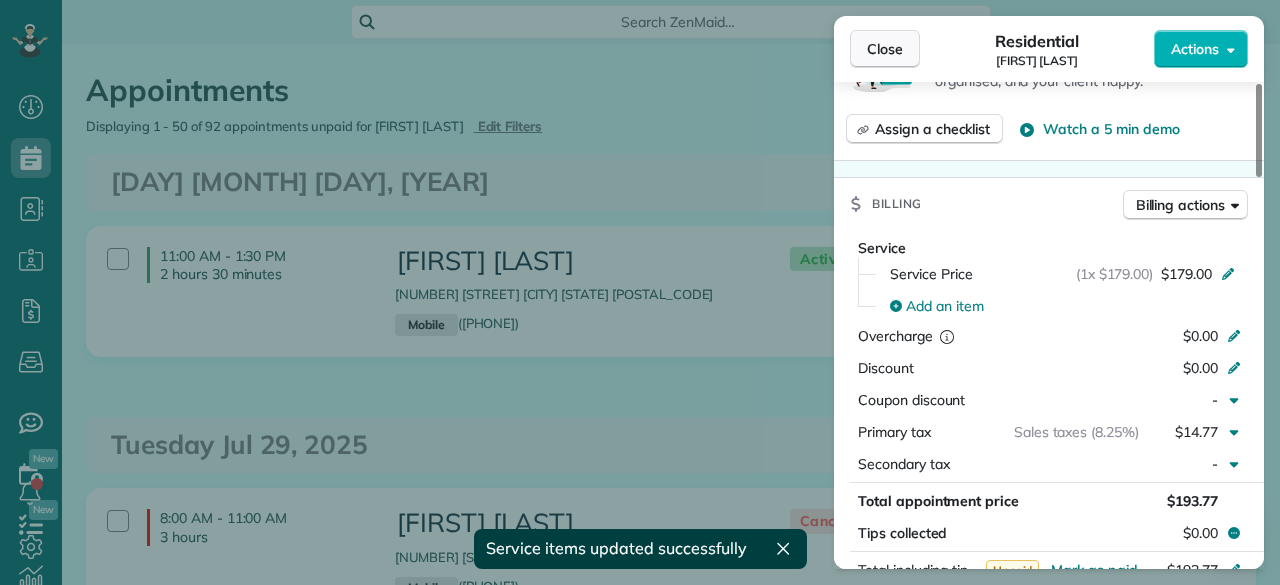 click on "Close" at bounding box center (885, 49) 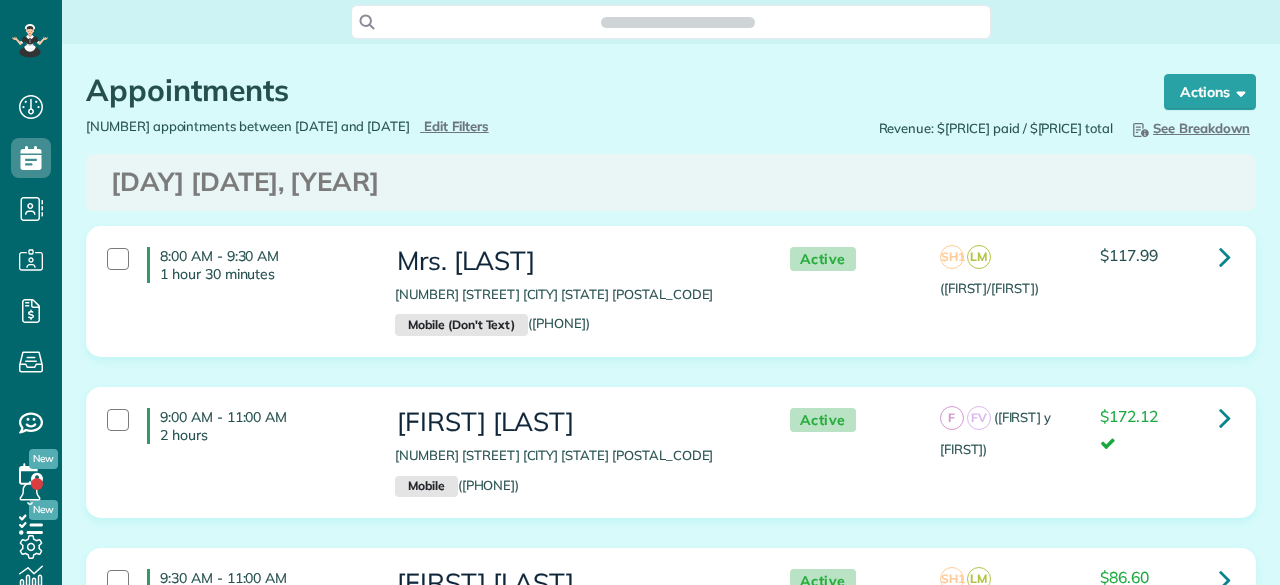 scroll, scrollTop: 0, scrollLeft: 0, axis: both 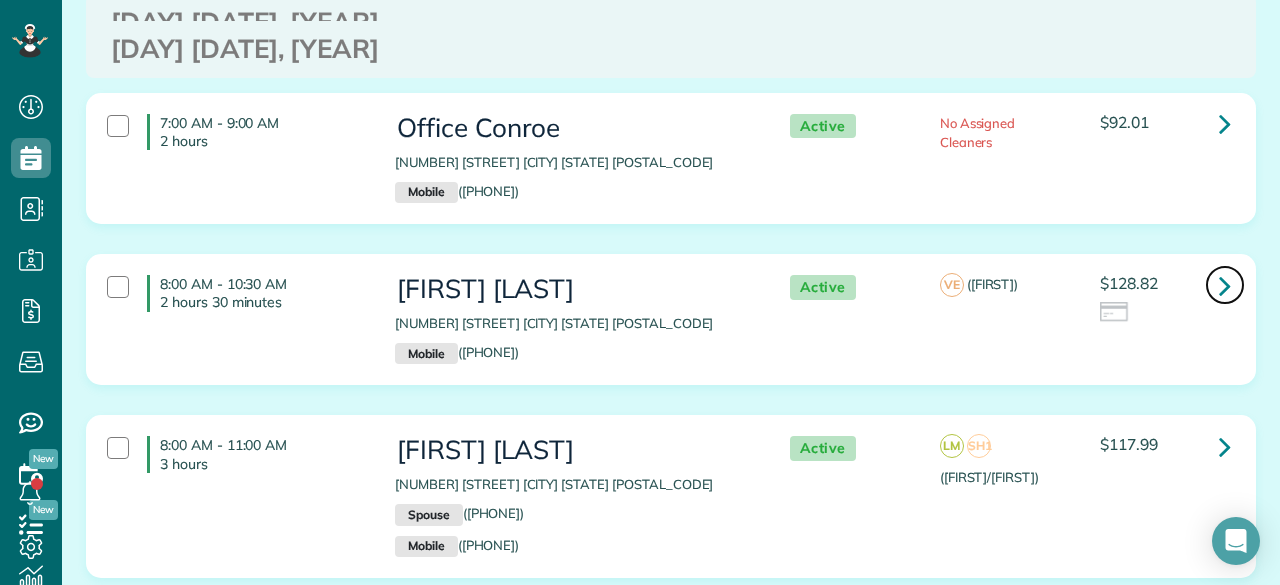 click at bounding box center [1225, 285] 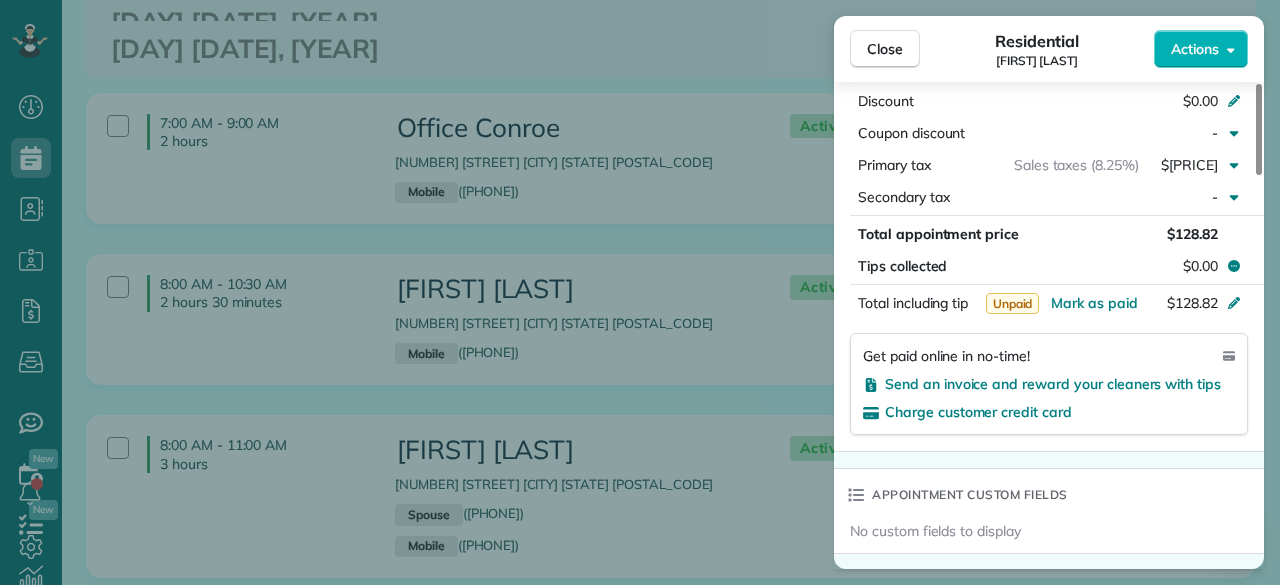 scroll, scrollTop: 1088, scrollLeft: 0, axis: vertical 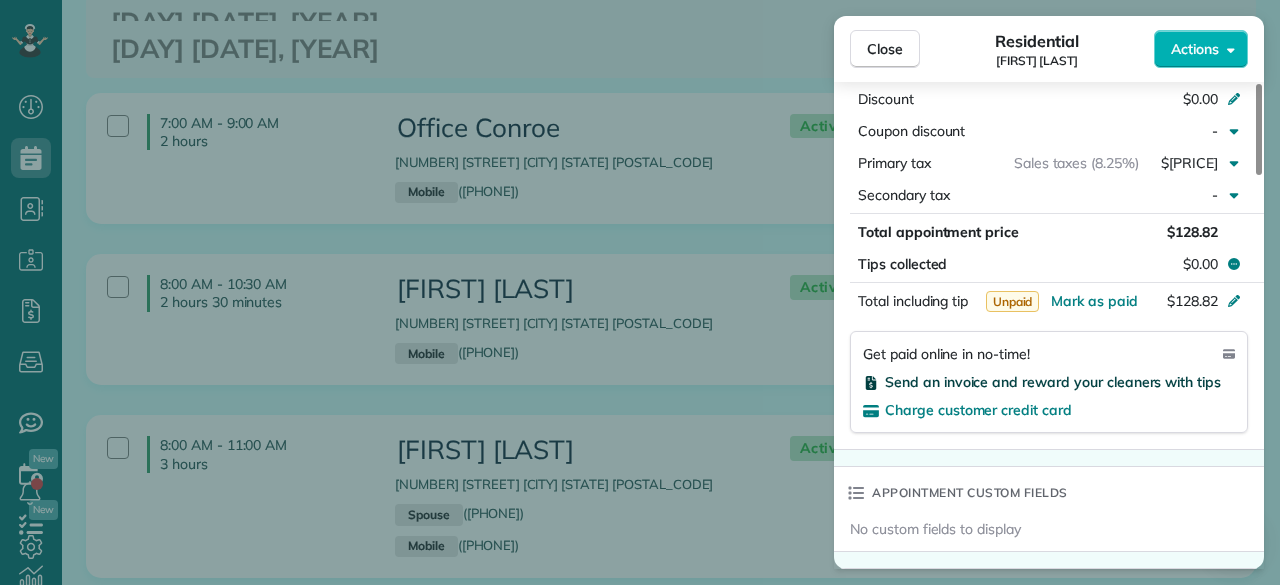 click on "Send an invoice and reward your cleaners with tips" at bounding box center [1053, 382] 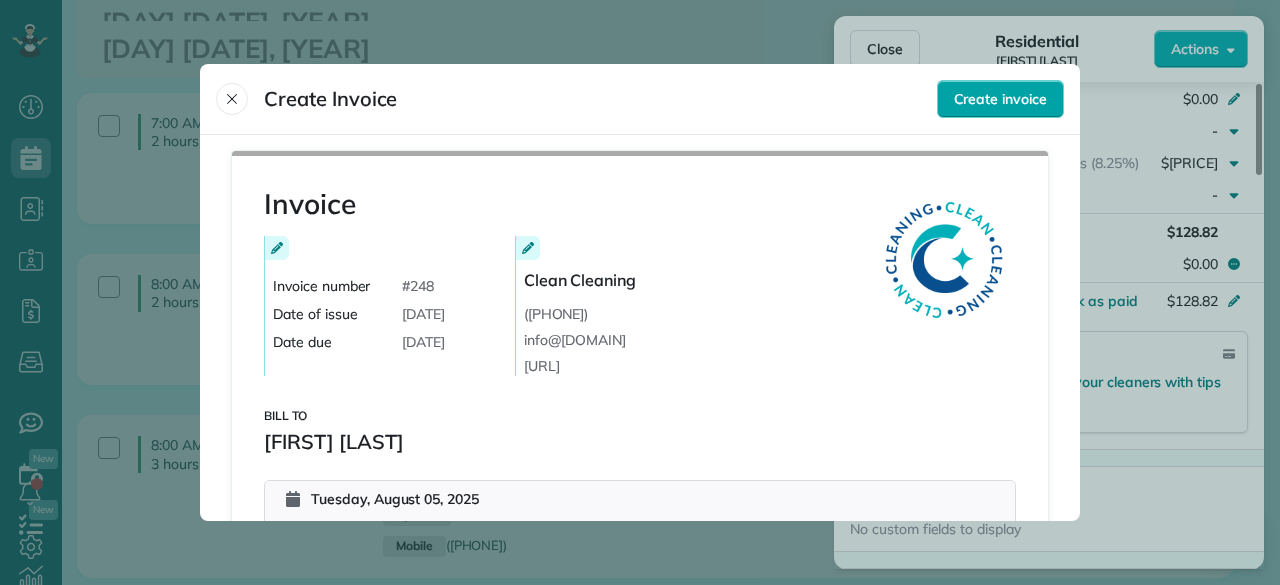 click on "Create invoice" at bounding box center [1000, 99] 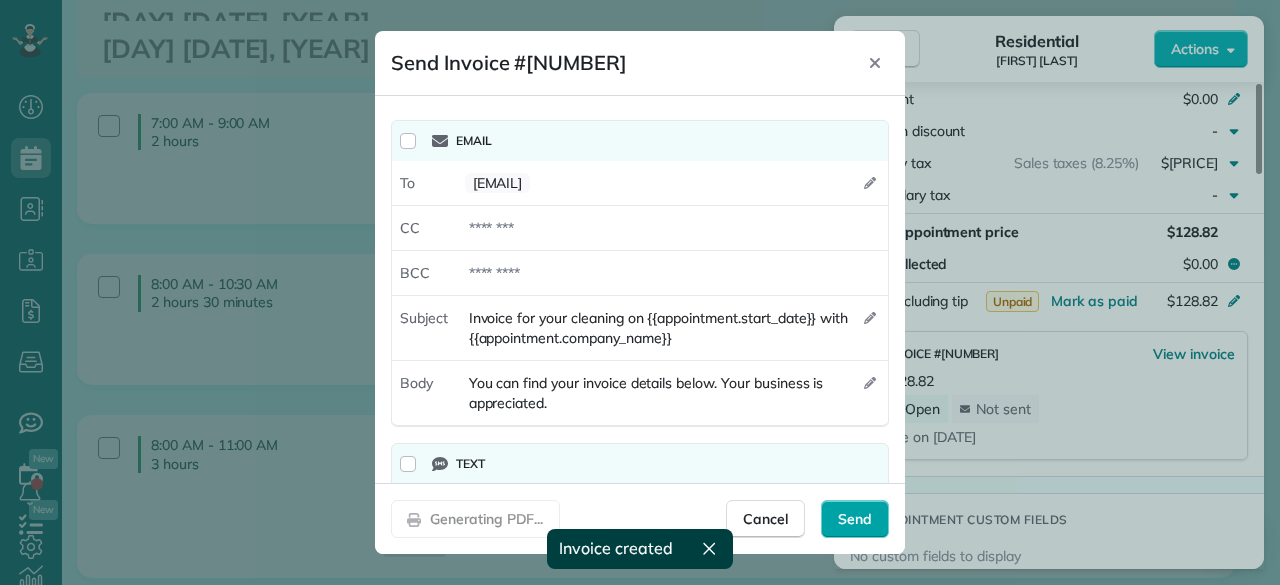 click on "Send" at bounding box center [855, 519] 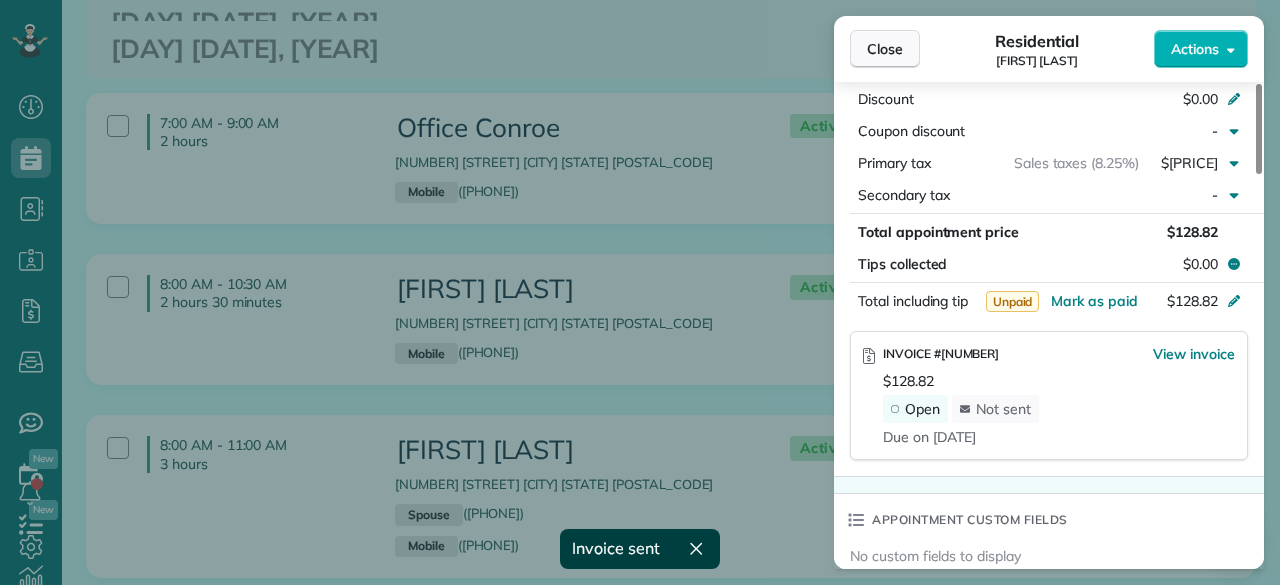 click on "Close" at bounding box center (885, 49) 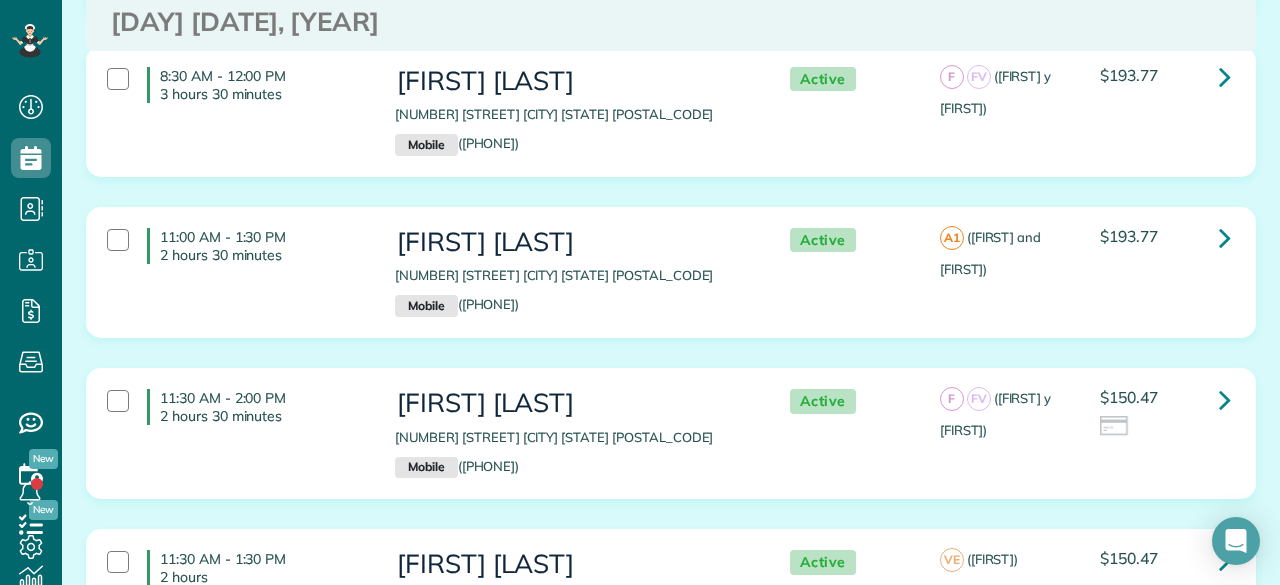 scroll, scrollTop: 2148, scrollLeft: 0, axis: vertical 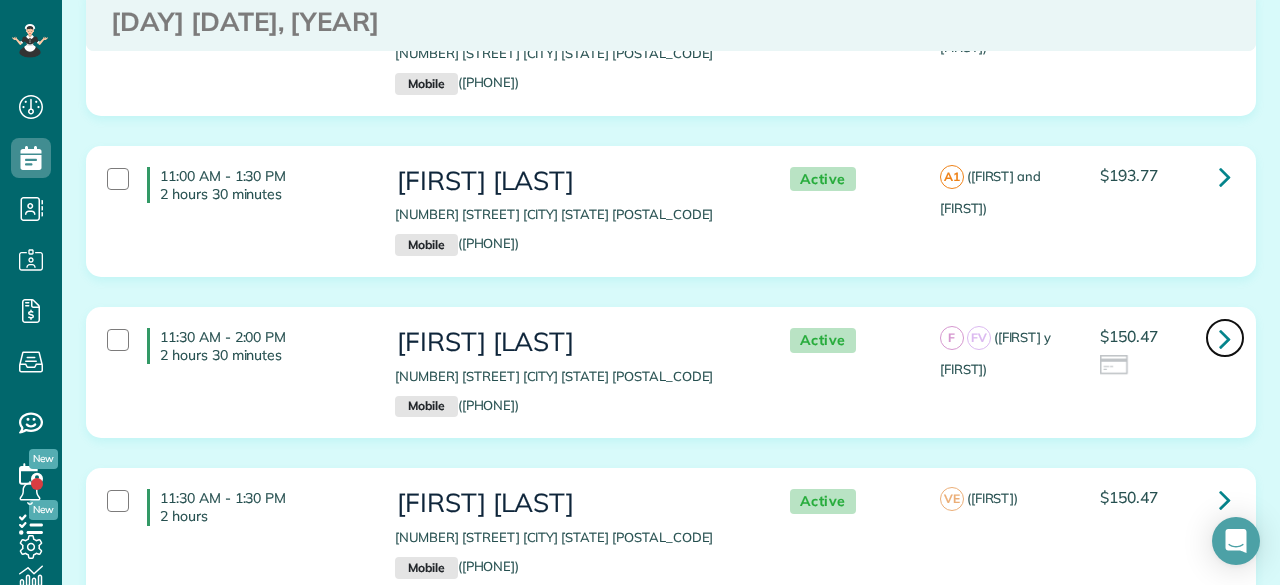 click at bounding box center [1225, 338] 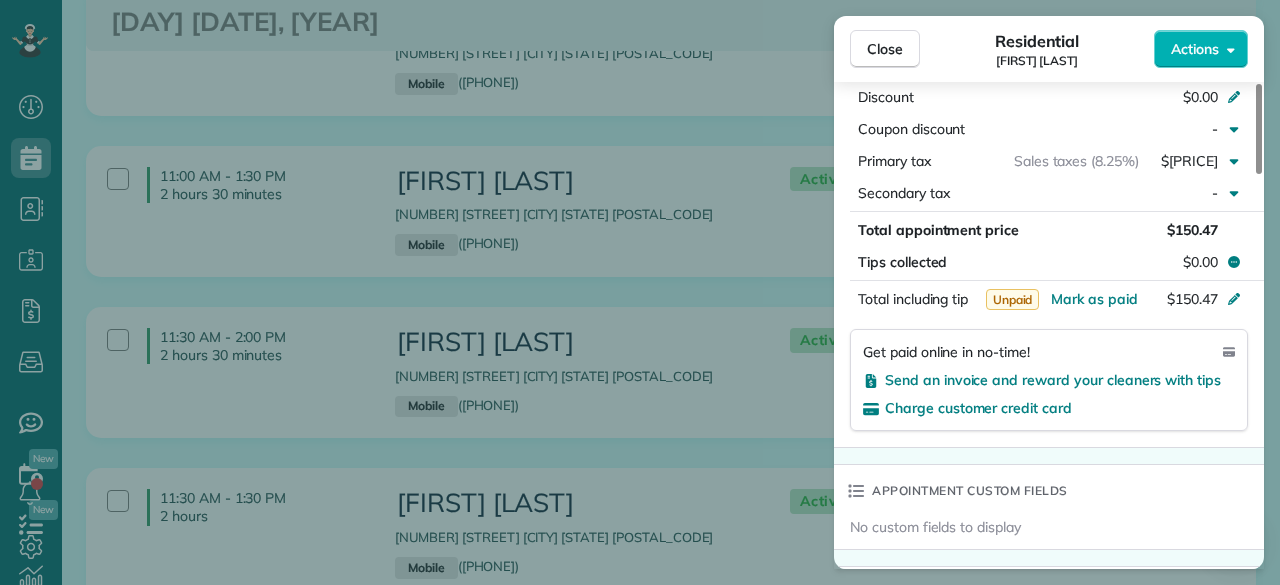 scroll, scrollTop: 1125, scrollLeft: 0, axis: vertical 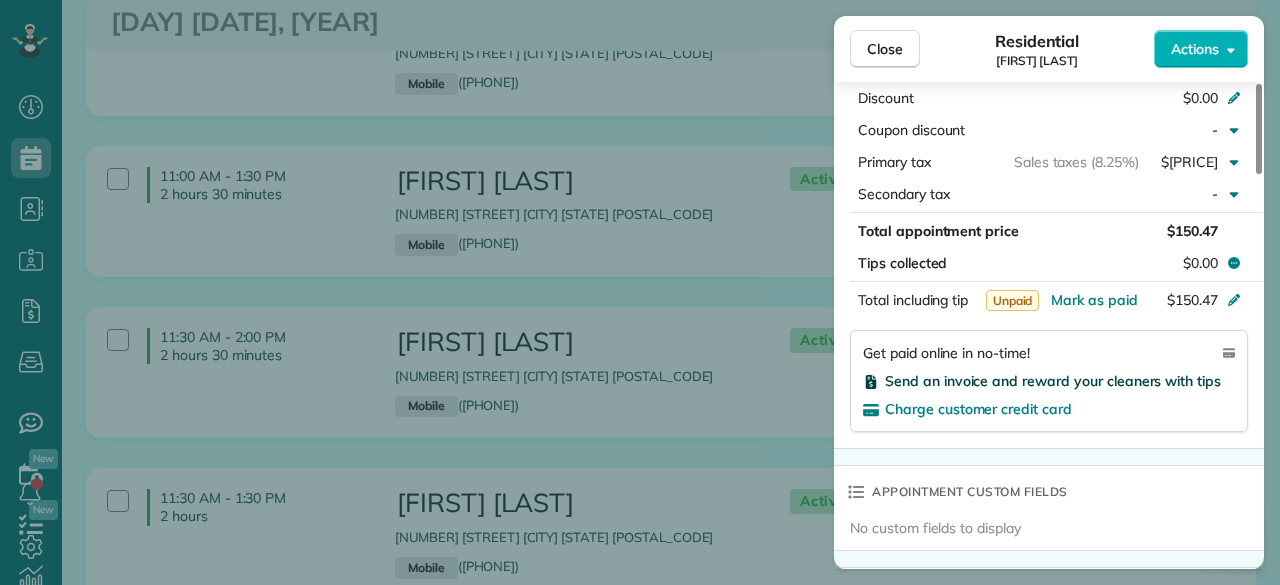 click on "Send an invoice and reward your cleaners with tips" at bounding box center [1053, 381] 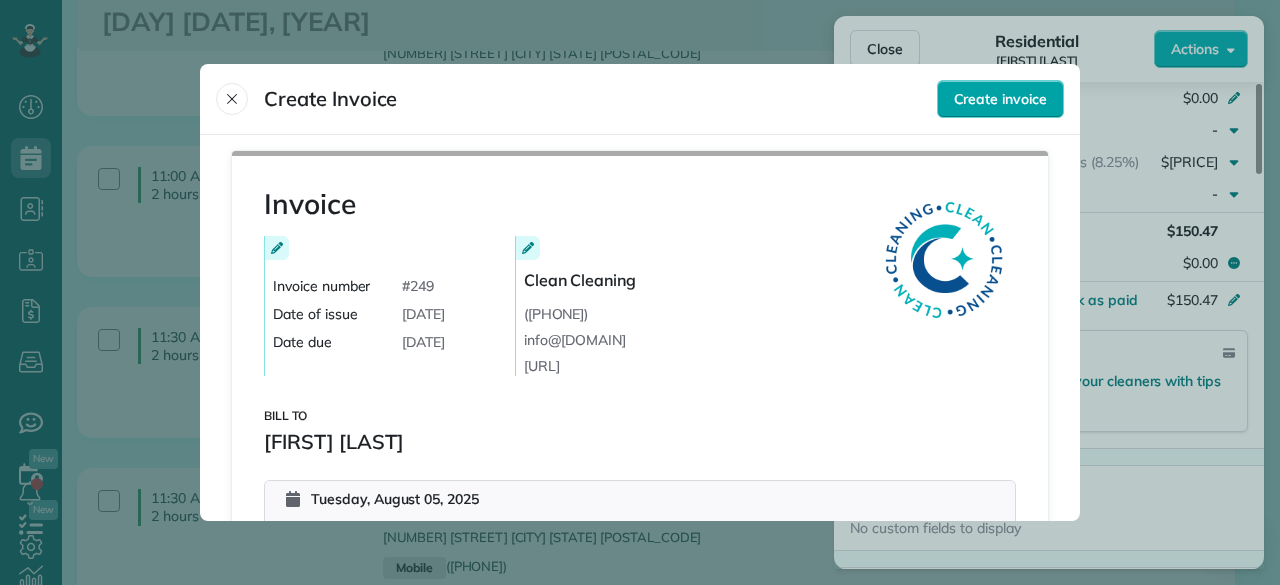 click on "Create invoice" at bounding box center (1000, 99) 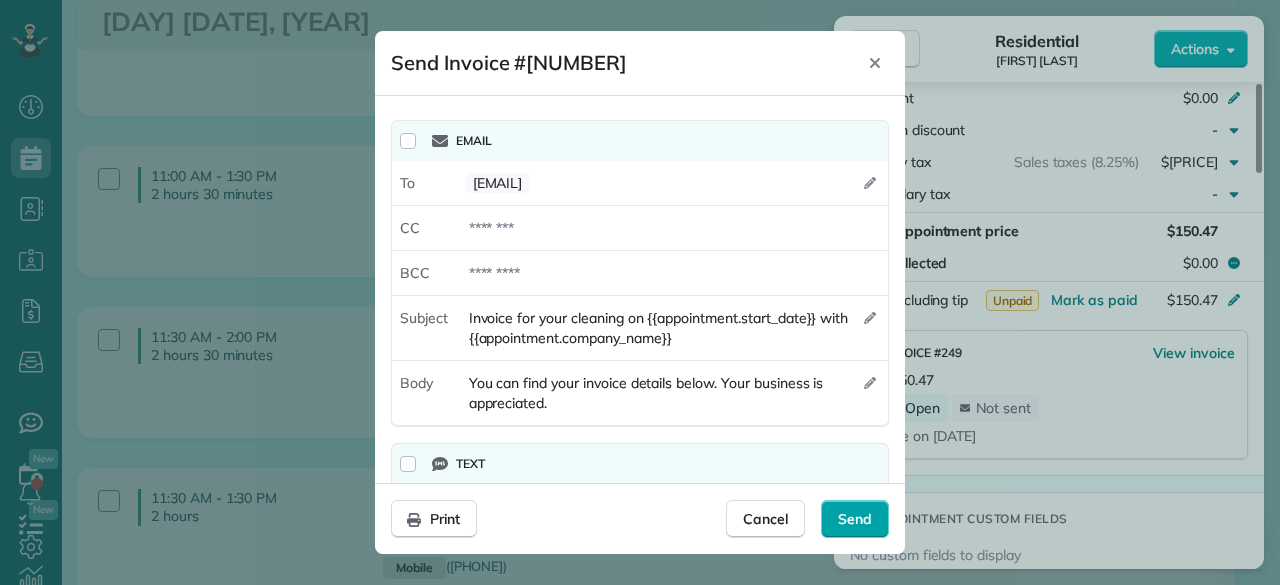 click on "Send" at bounding box center (855, 519) 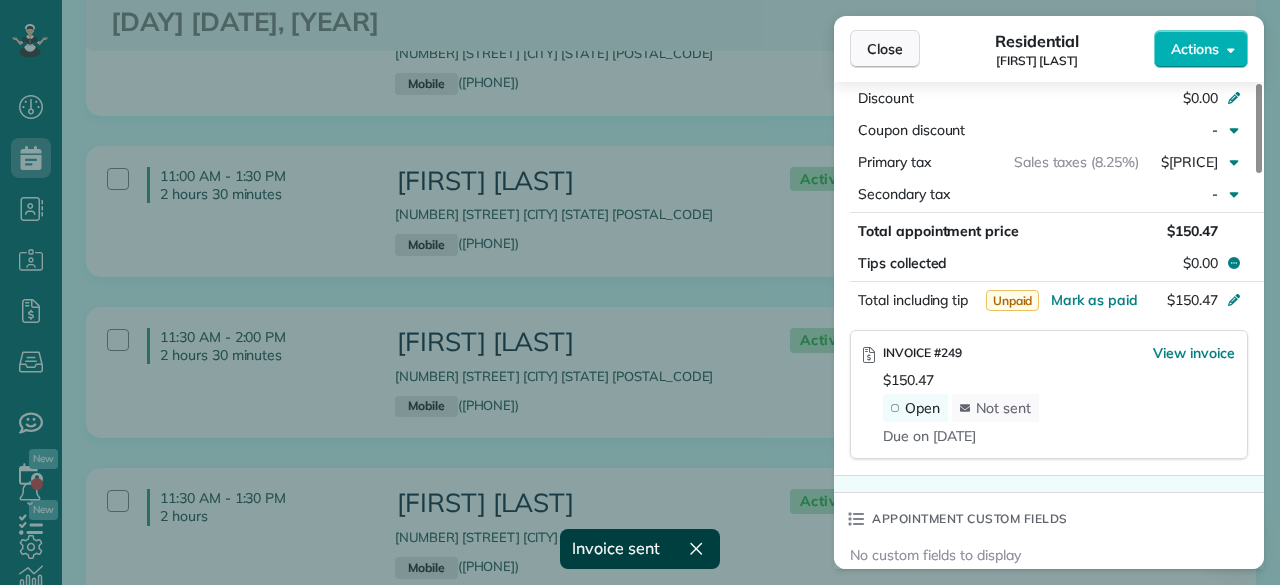 click on "Close" at bounding box center (885, 49) 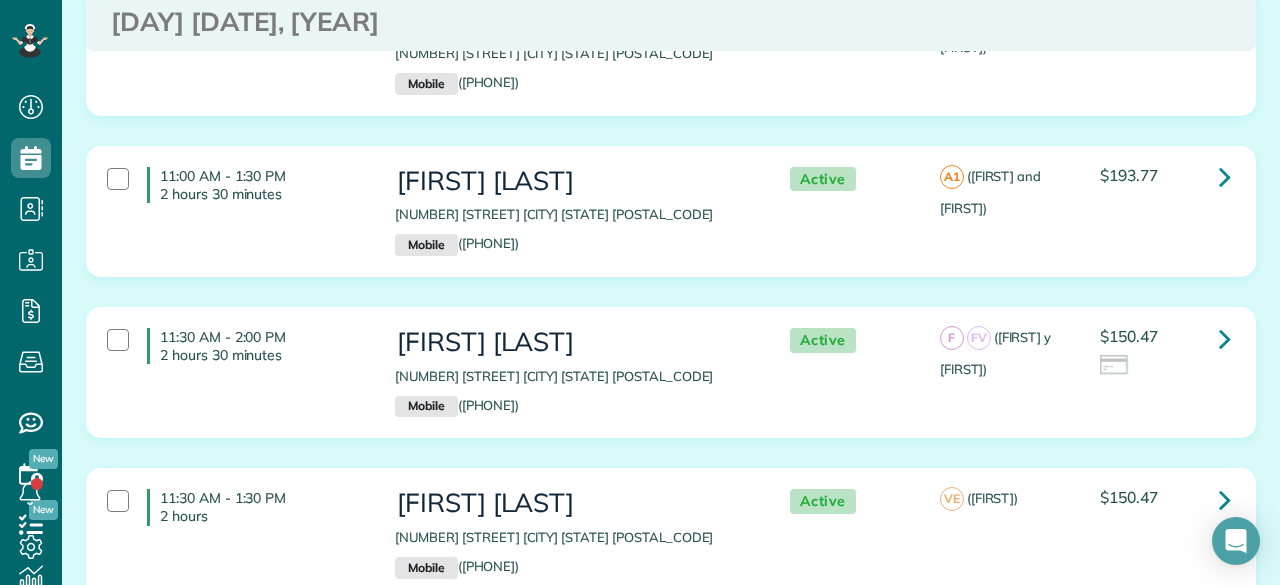 click on "[DAY] [DATE], [YEAR]" at bounding box center [671, 22] 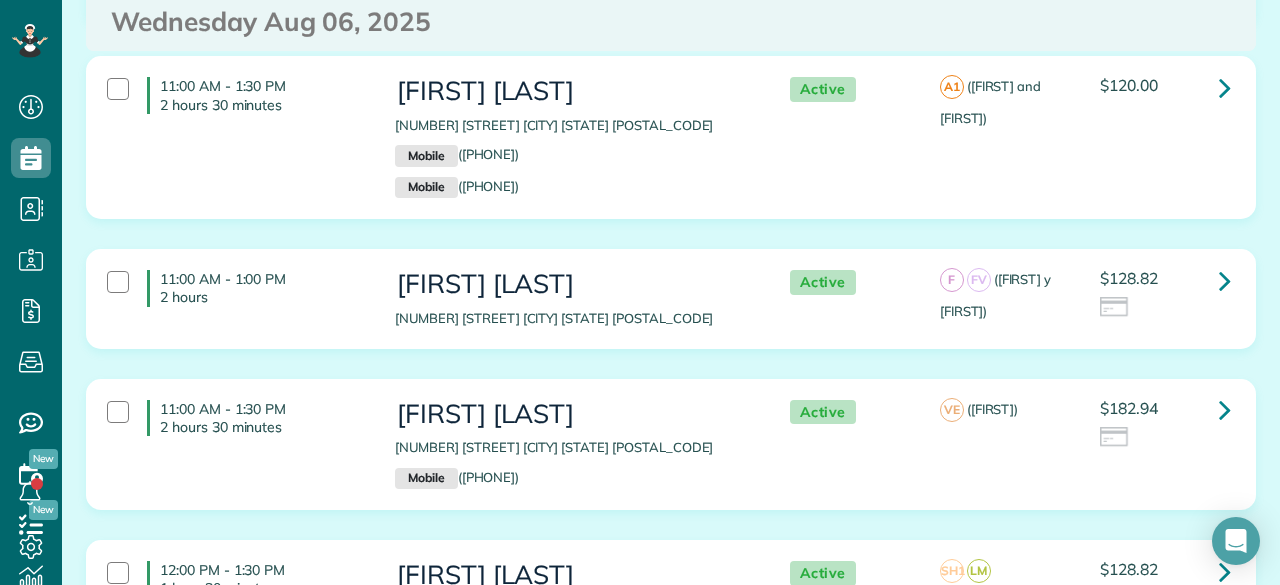 scroll, scrollTop: 3650, scrollLeft: 0, axis: vertical 